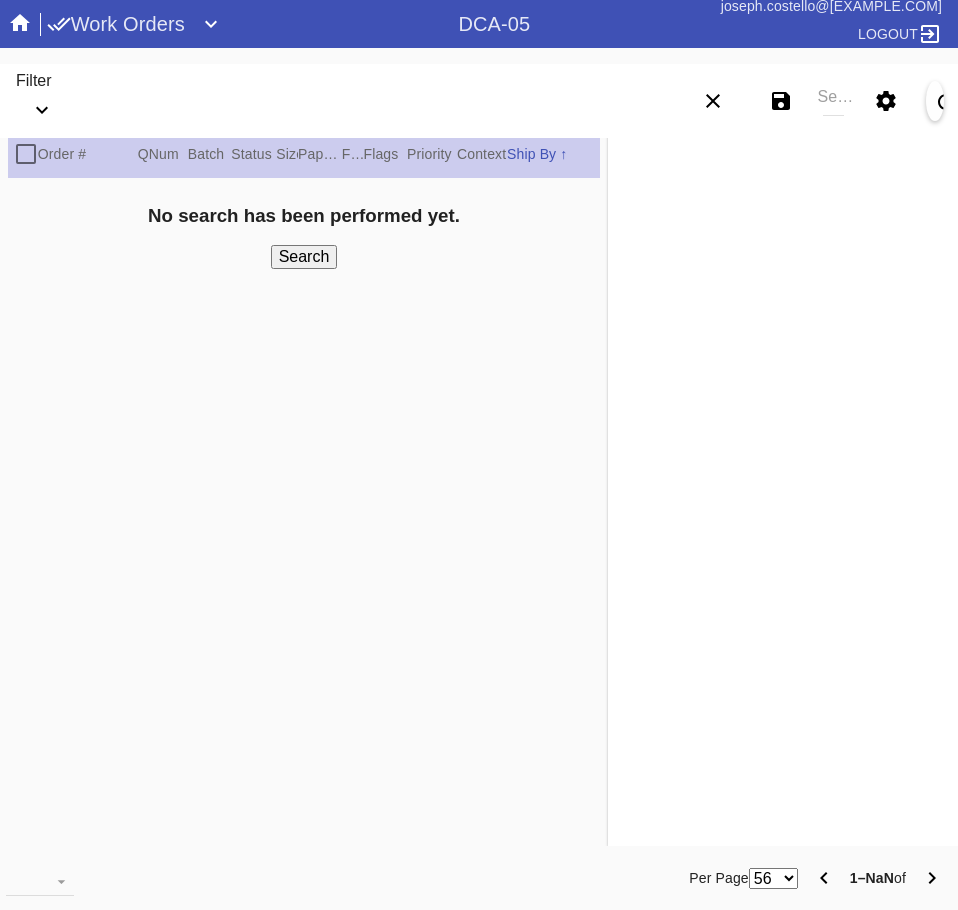 scroll, scrollTop: 0, scrollLeft: 0, axis: both 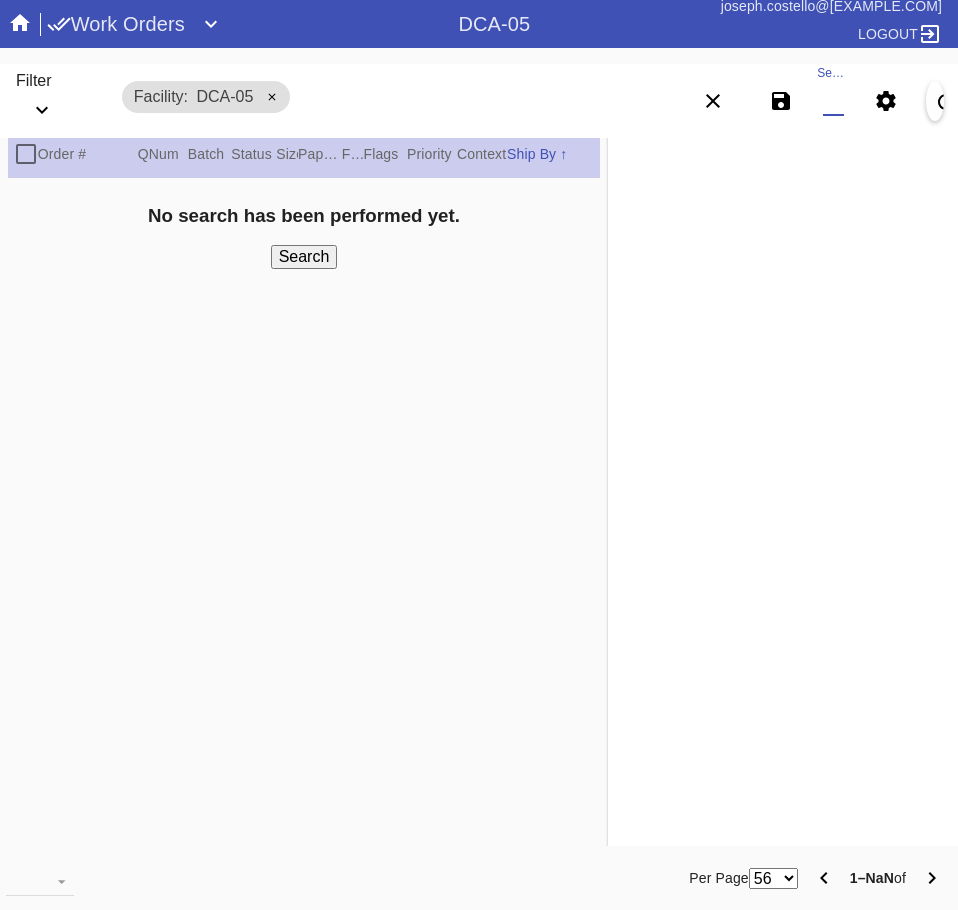 click on "Search" at bounding box center [833, 101] 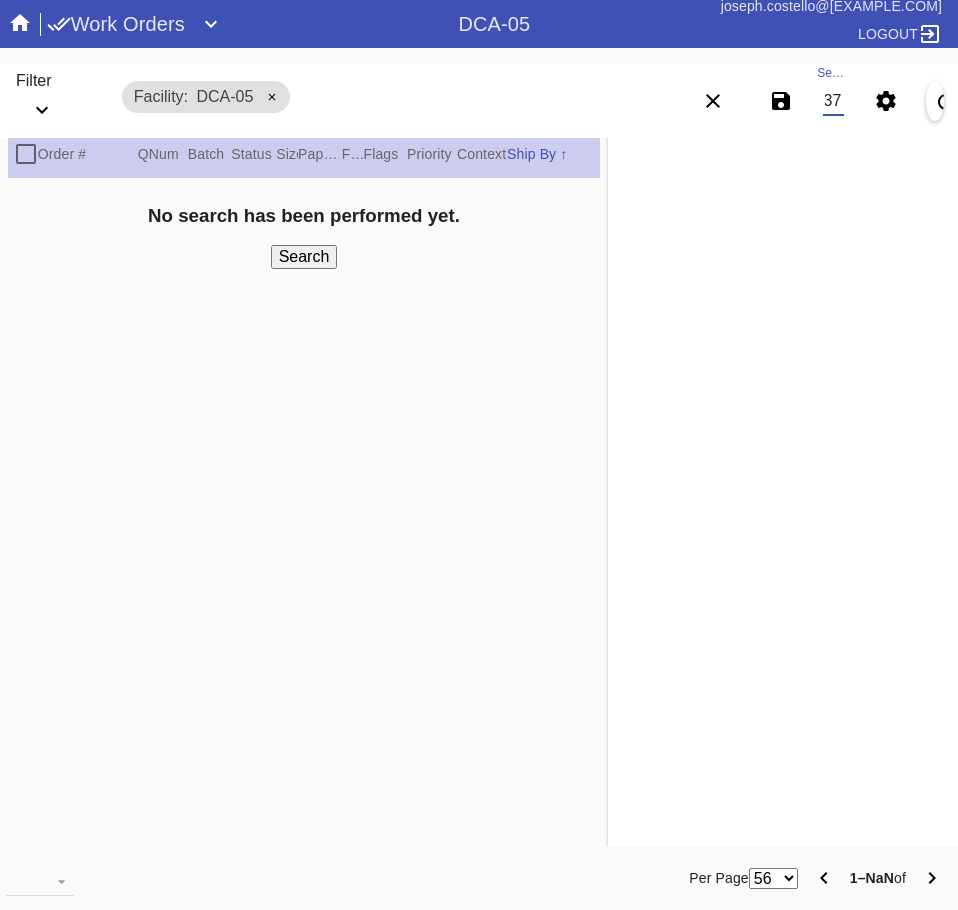 type on "W413375587299379" 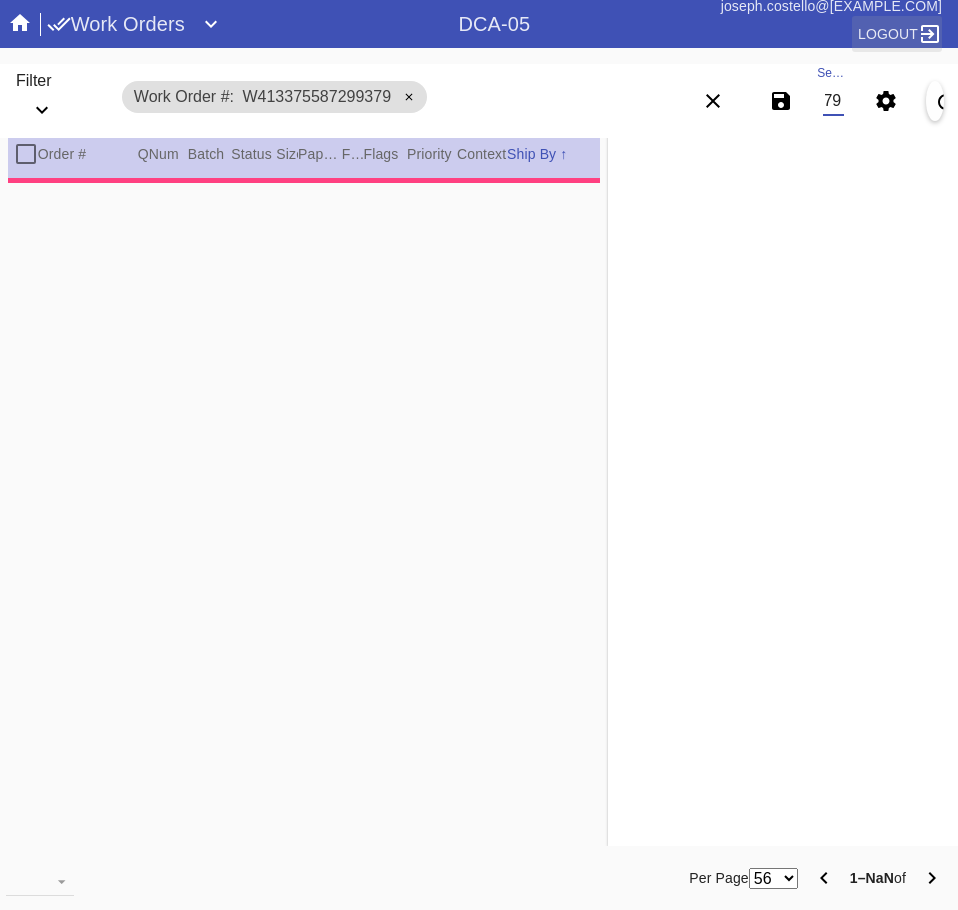 scroll, scrollTop: 0, scrollLeft: 0, axis: both 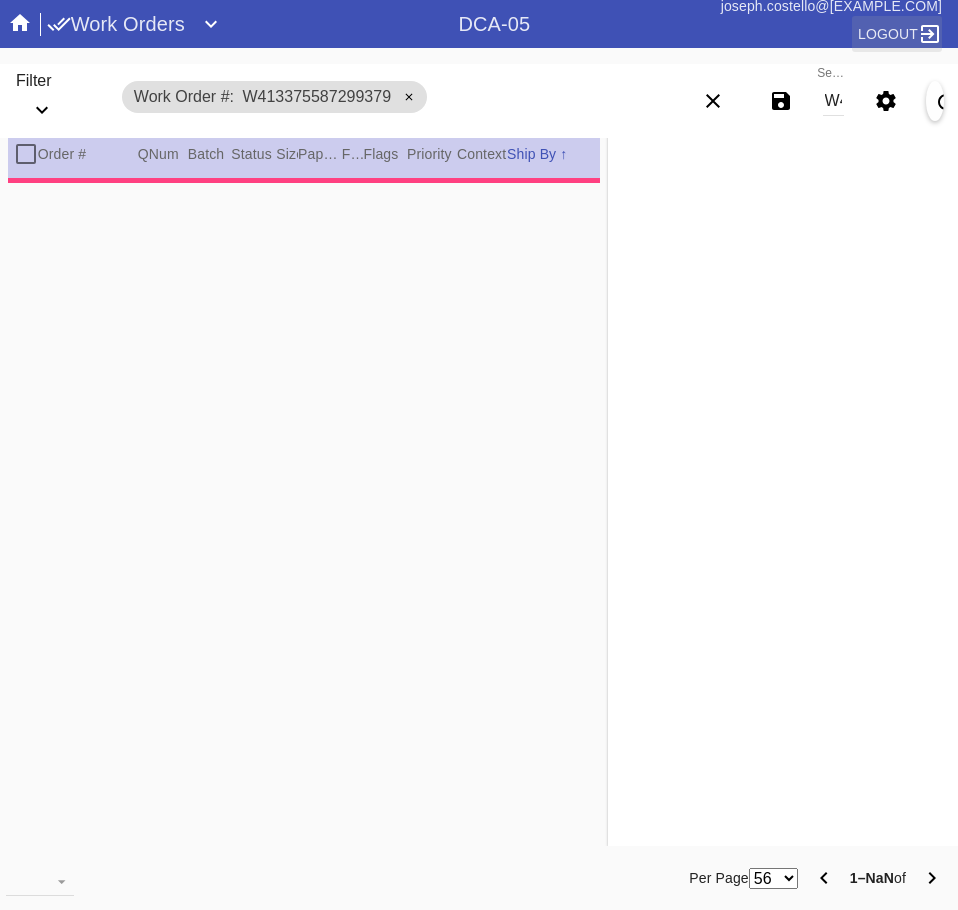 type on "1.5" 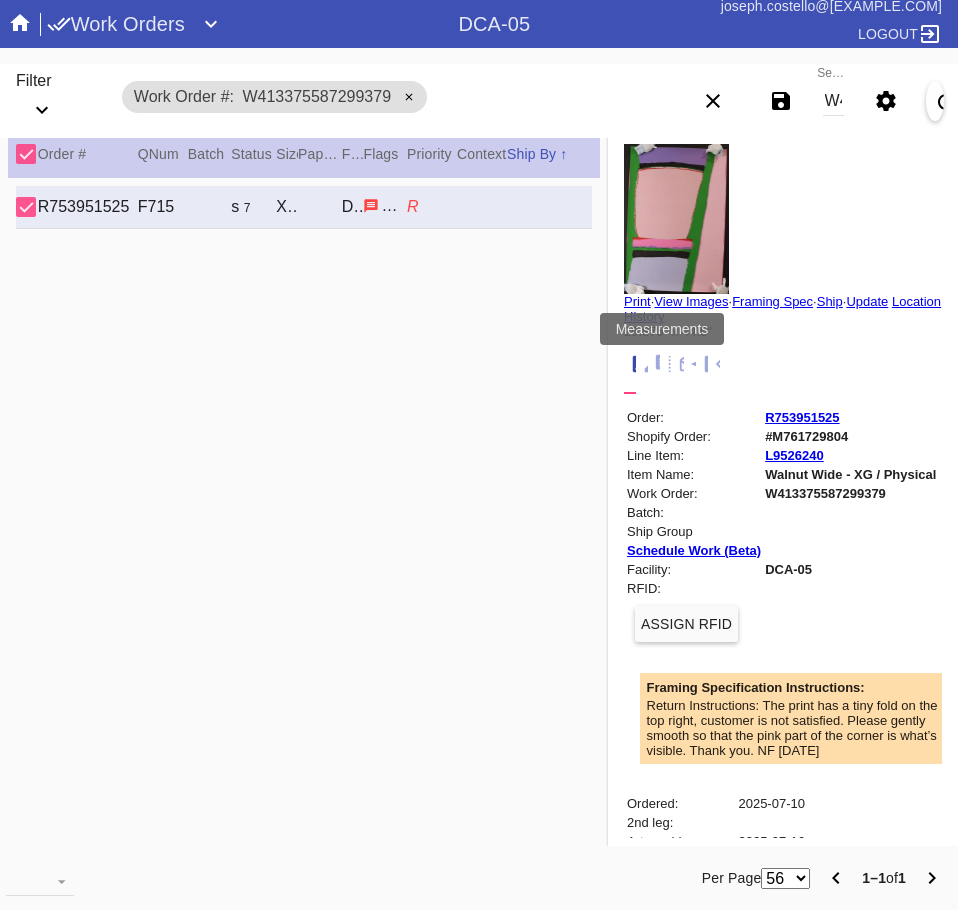 click 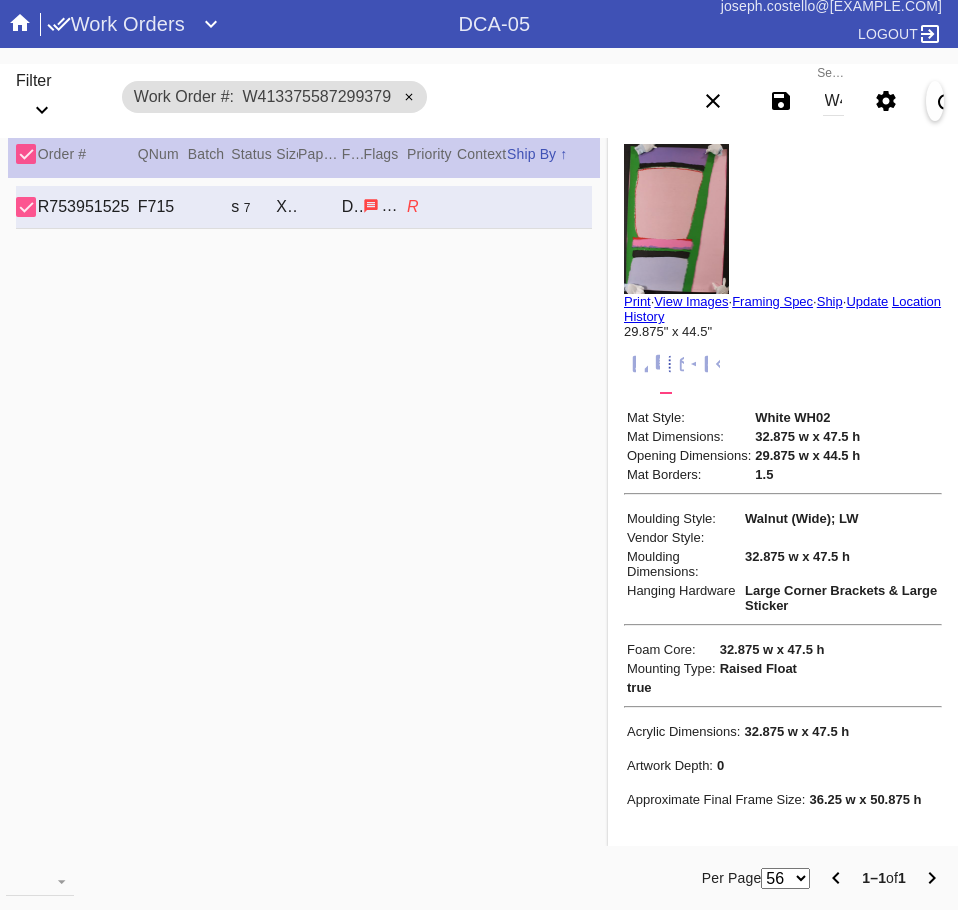 click 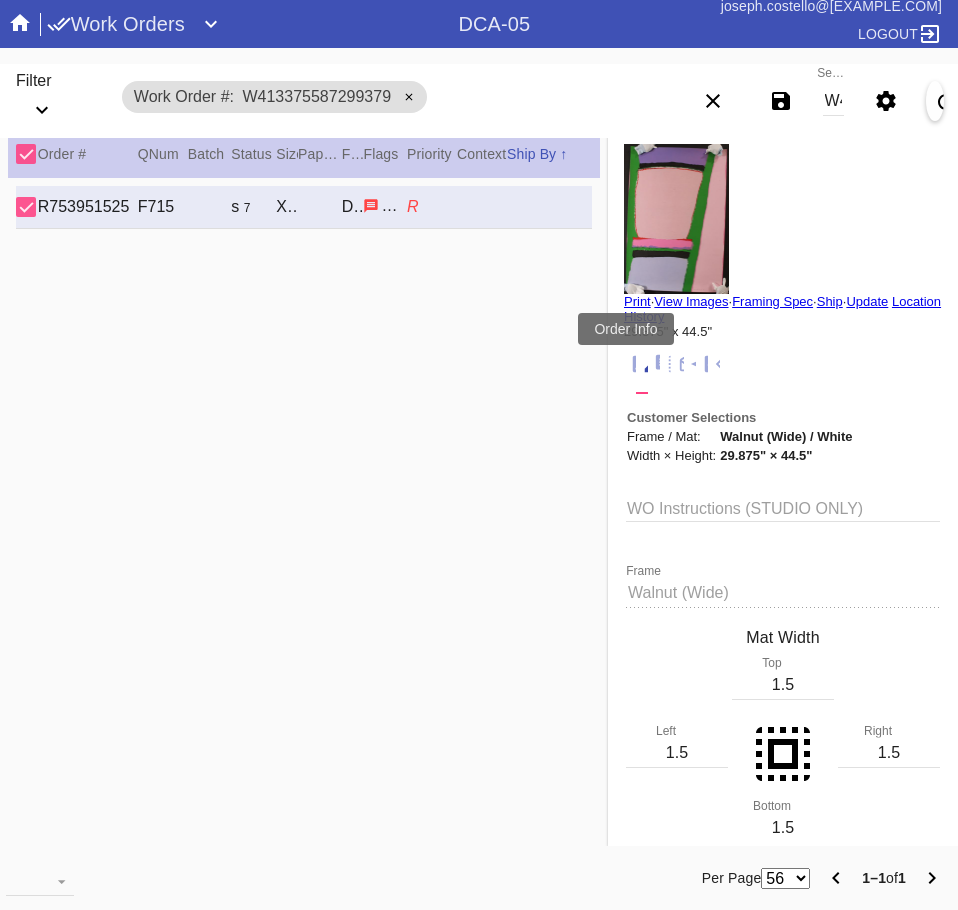 click 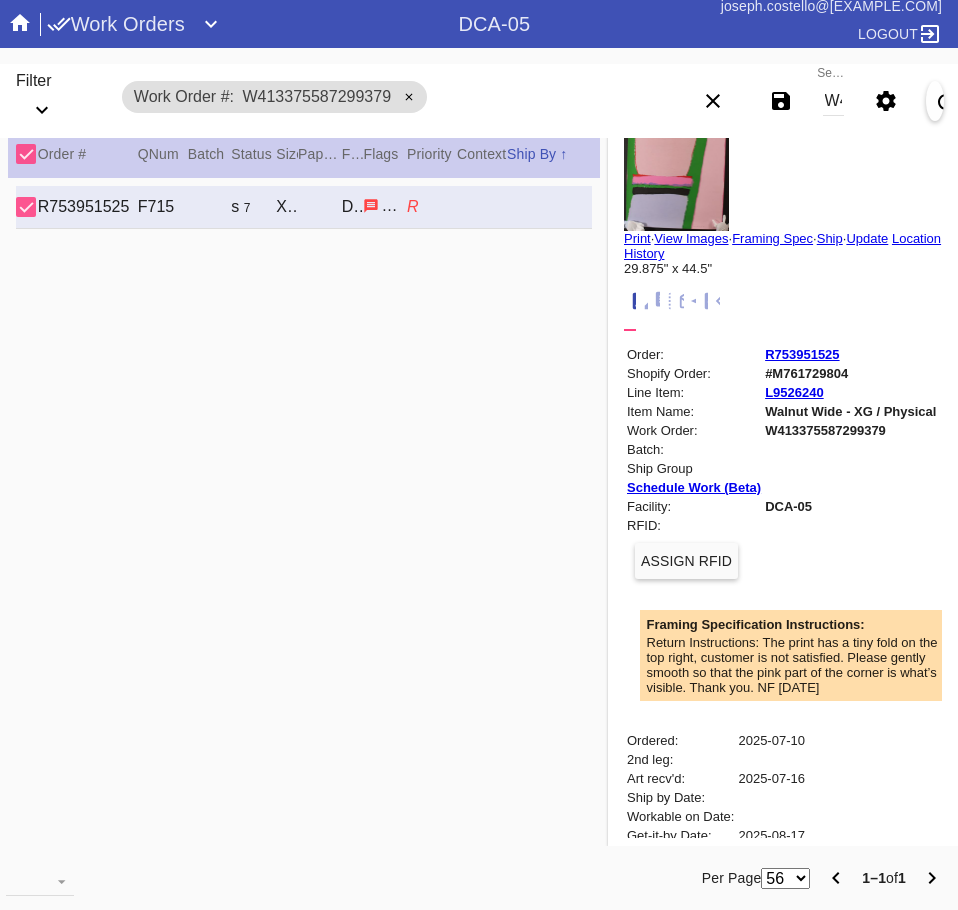 scroll, scrollTop: 100, scrollLeft: 0, axis: vertical 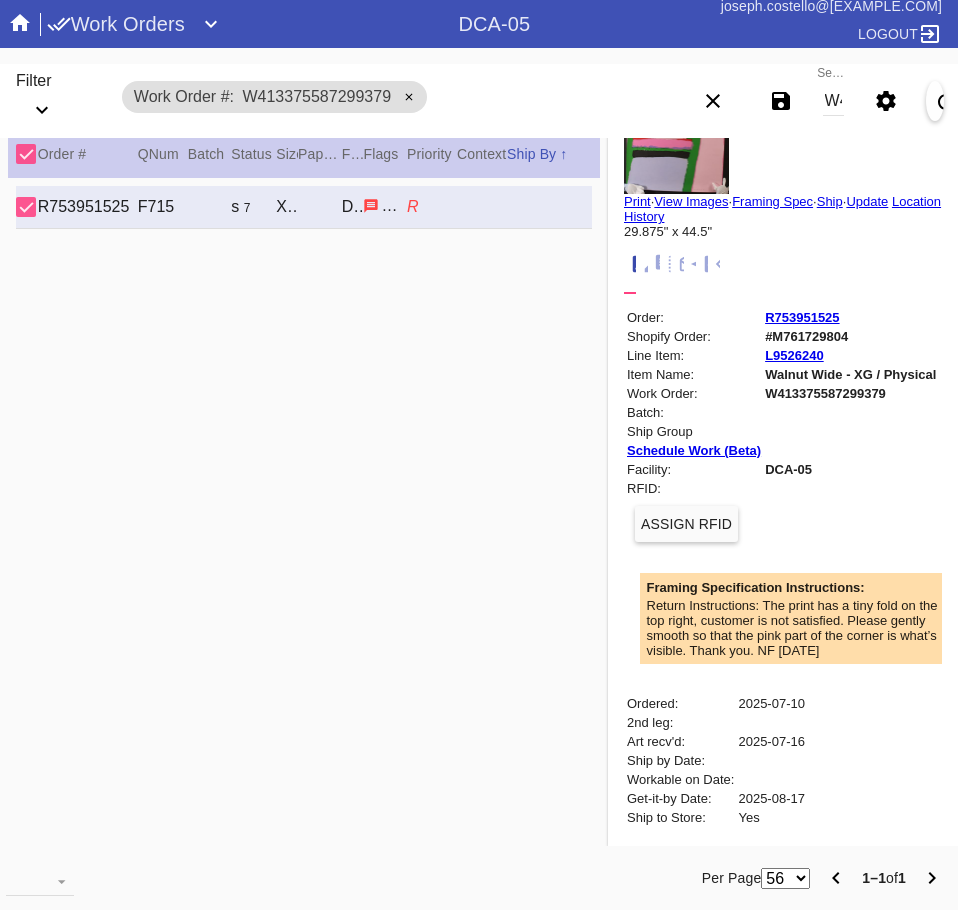 click on "W413375587299379" at bounding box center (833, 101) 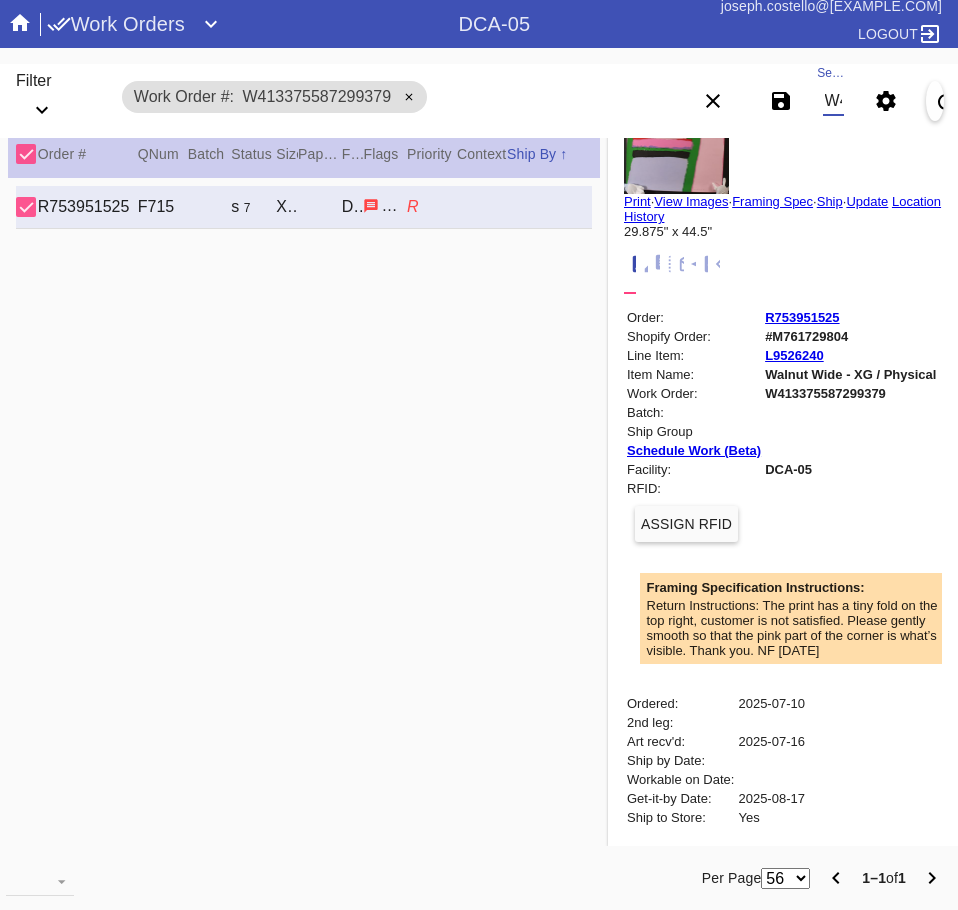 click on "W413375587299379" at bounding box center [833, 101] 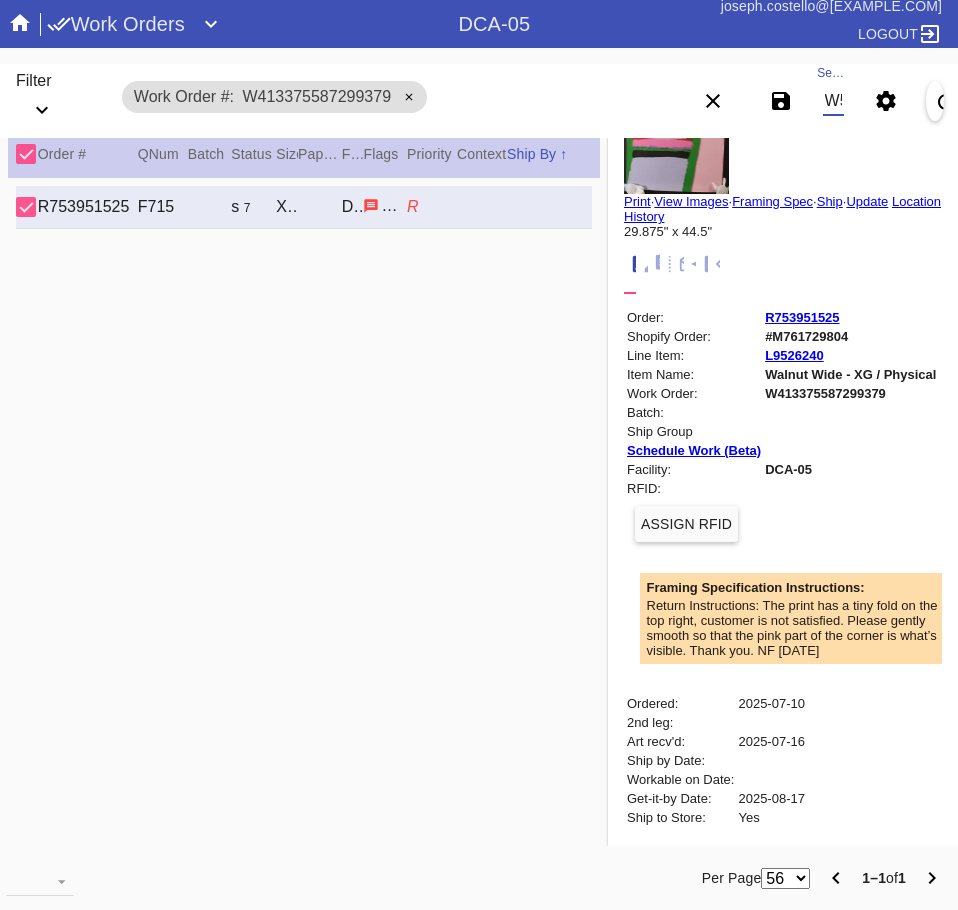 scroll, scrollTop: 0, scrollLeft: 132, axis: horizontal 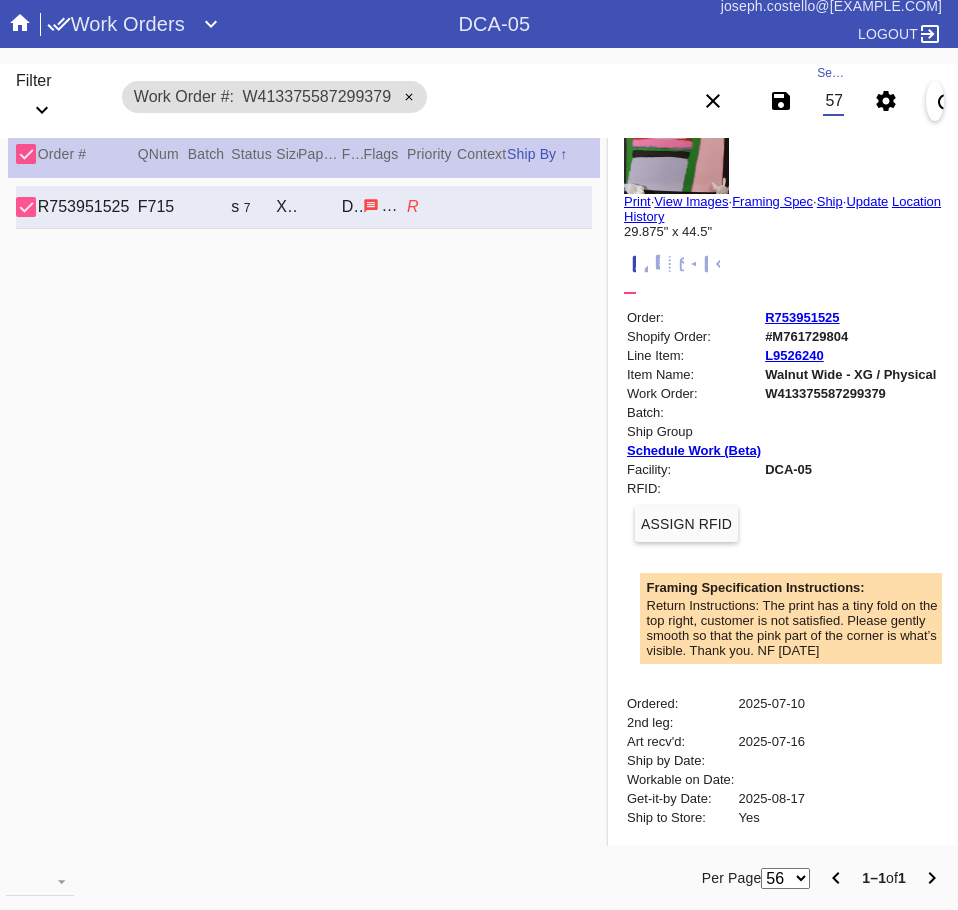 type on "W548057448059857" 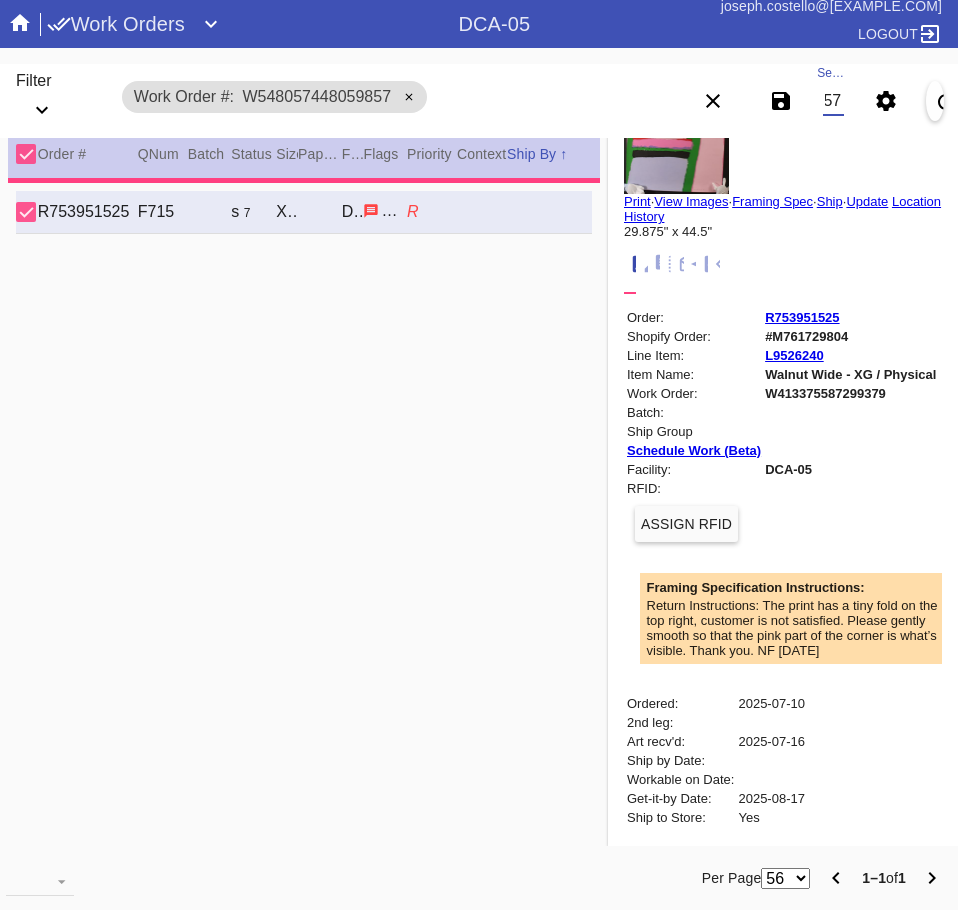 type on "18.125" 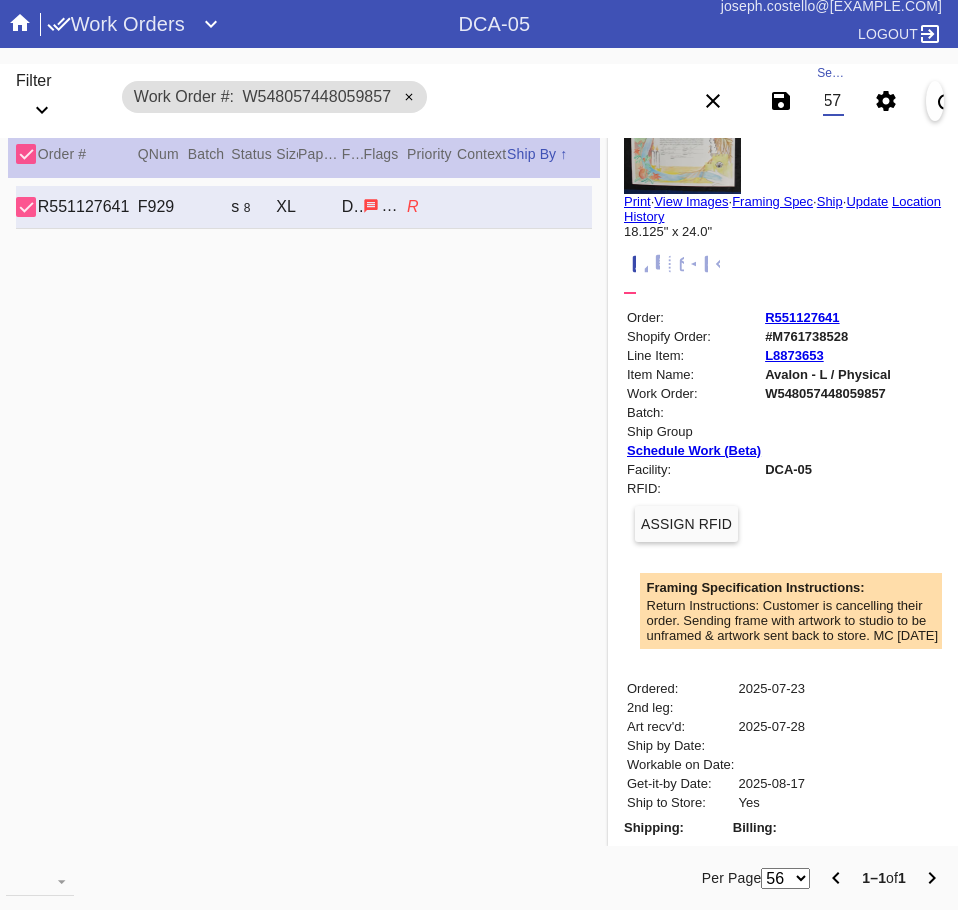 click on "W548057448059857" at bounding box center (833, 101) 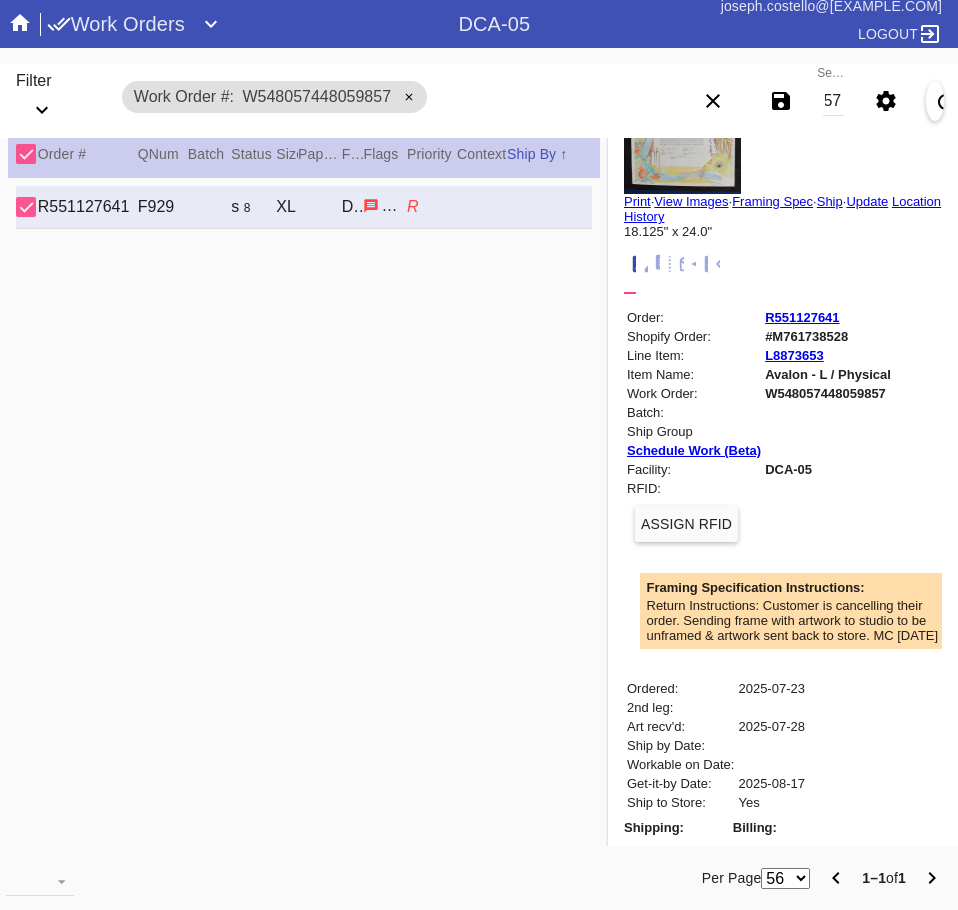 scroll, scrollTop: 0, scrollLeft: 0, axis: both 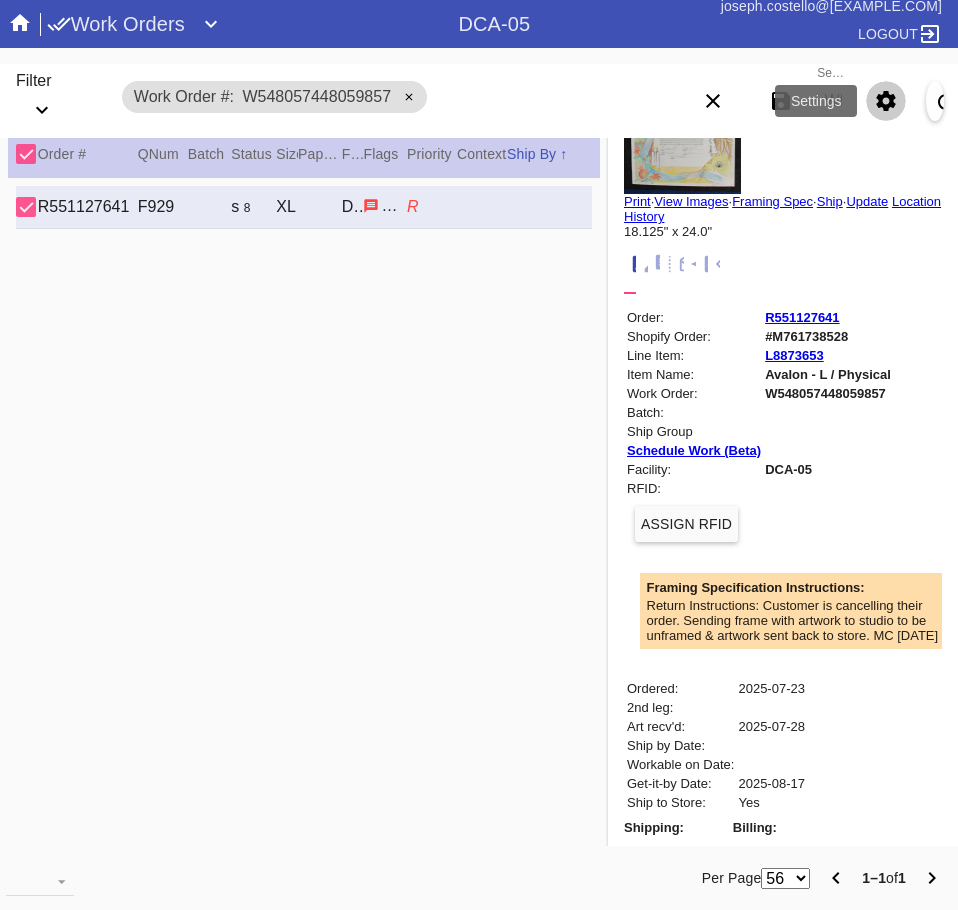 click 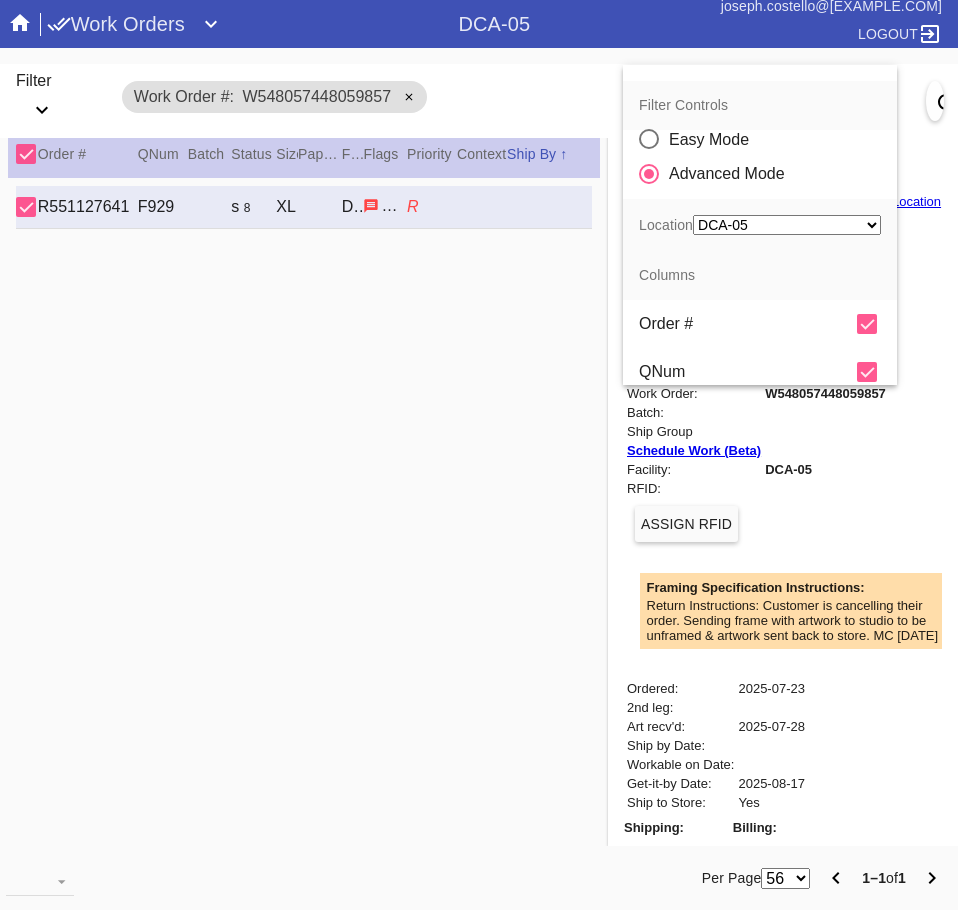 click on "QNum" at bounding box center [760, 372] 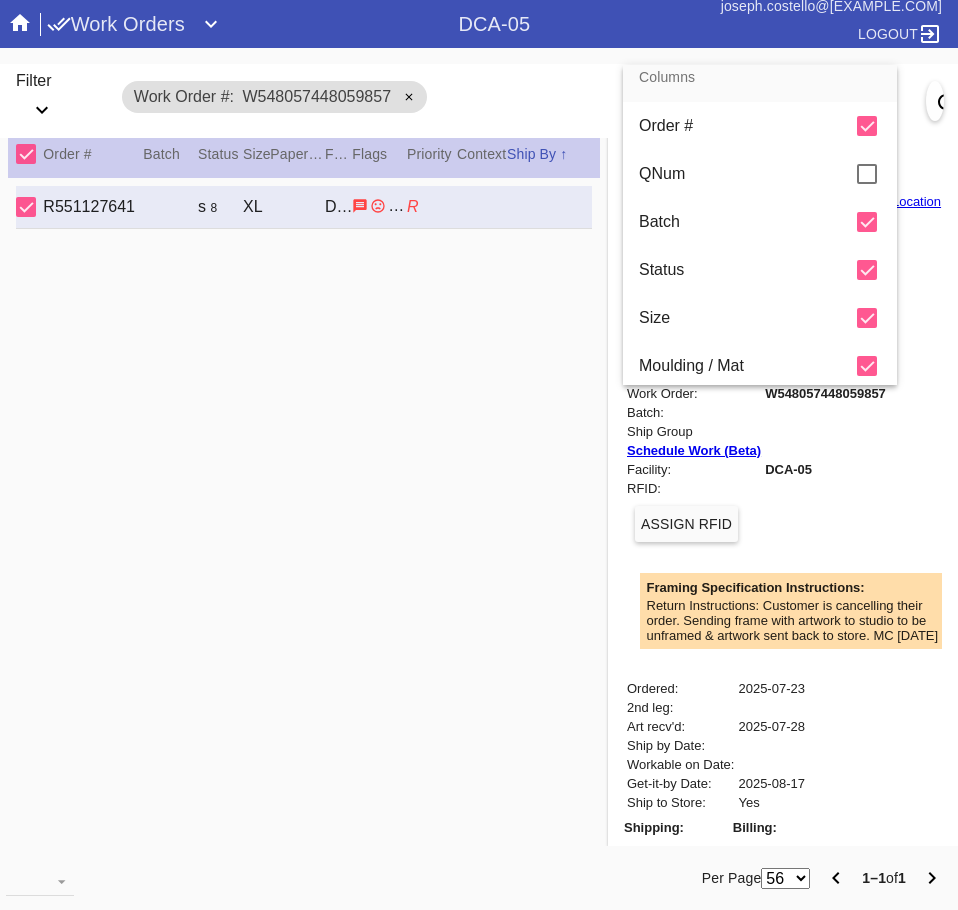 scroll, scrollTop: 200, scrollLeft: 0, axis: vertical 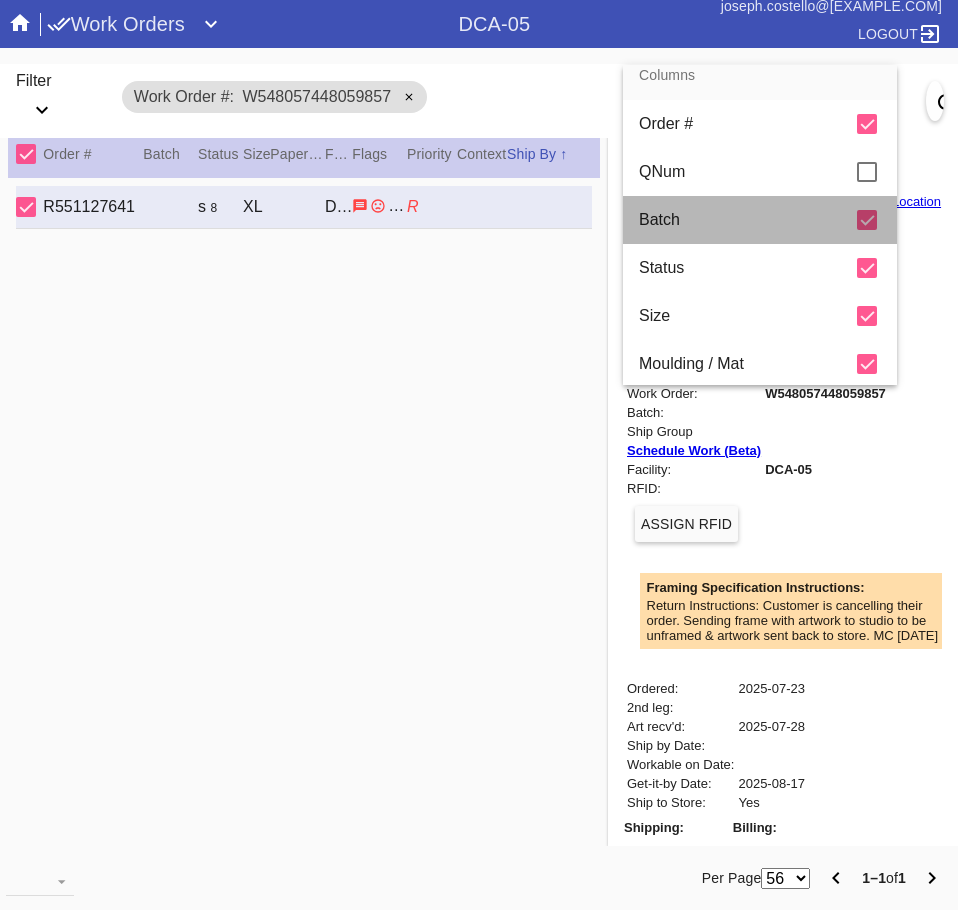 click on "Batch" at bounding box center [748, 220] 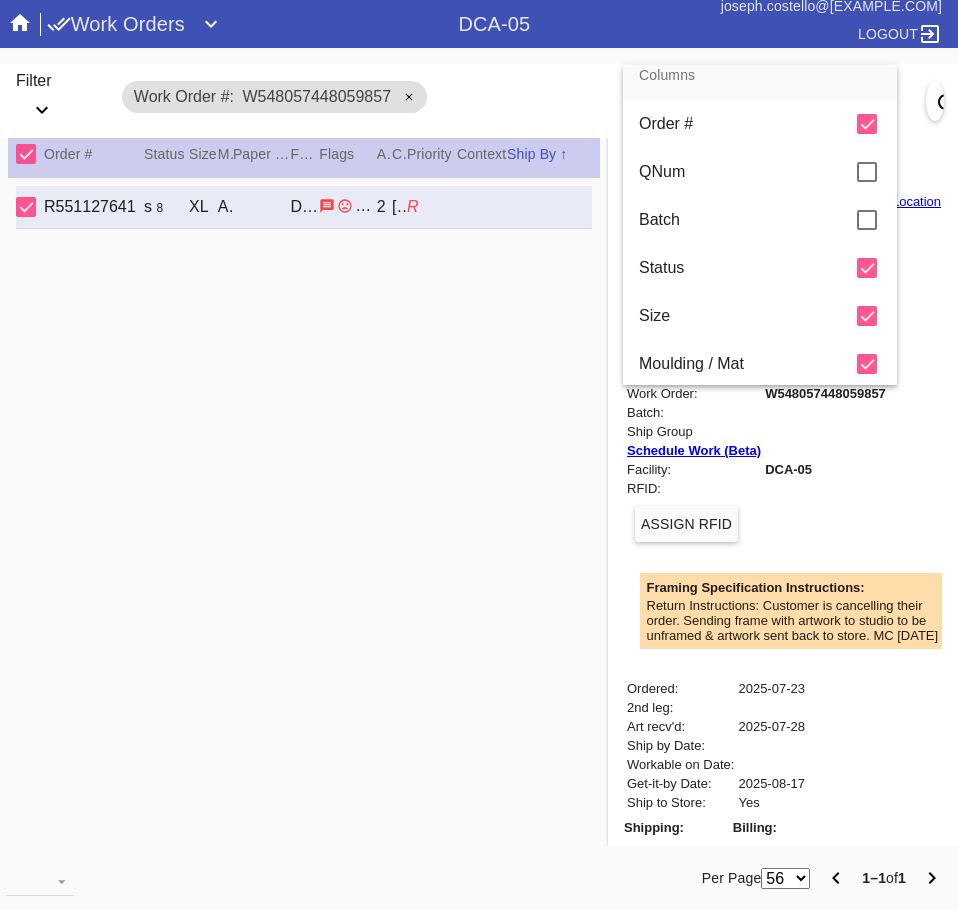 click at bounding box center (479, 455) 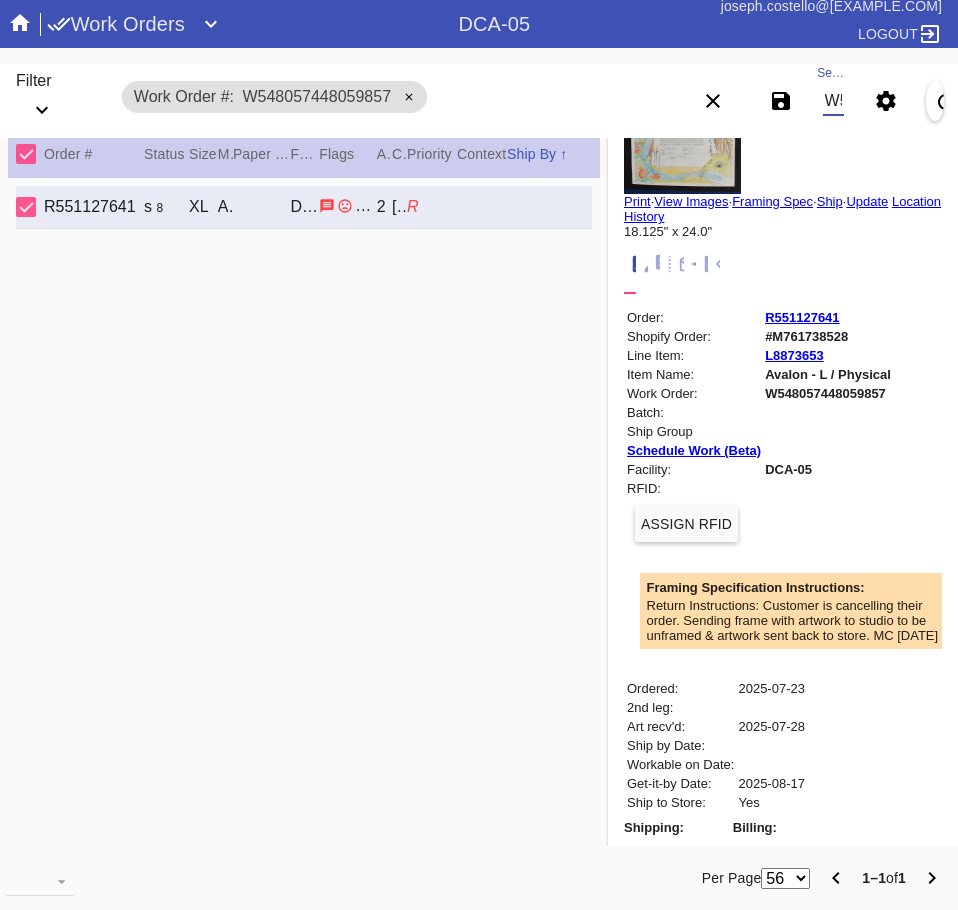 click on "W548057448059857" at bounding box center (833, 101) 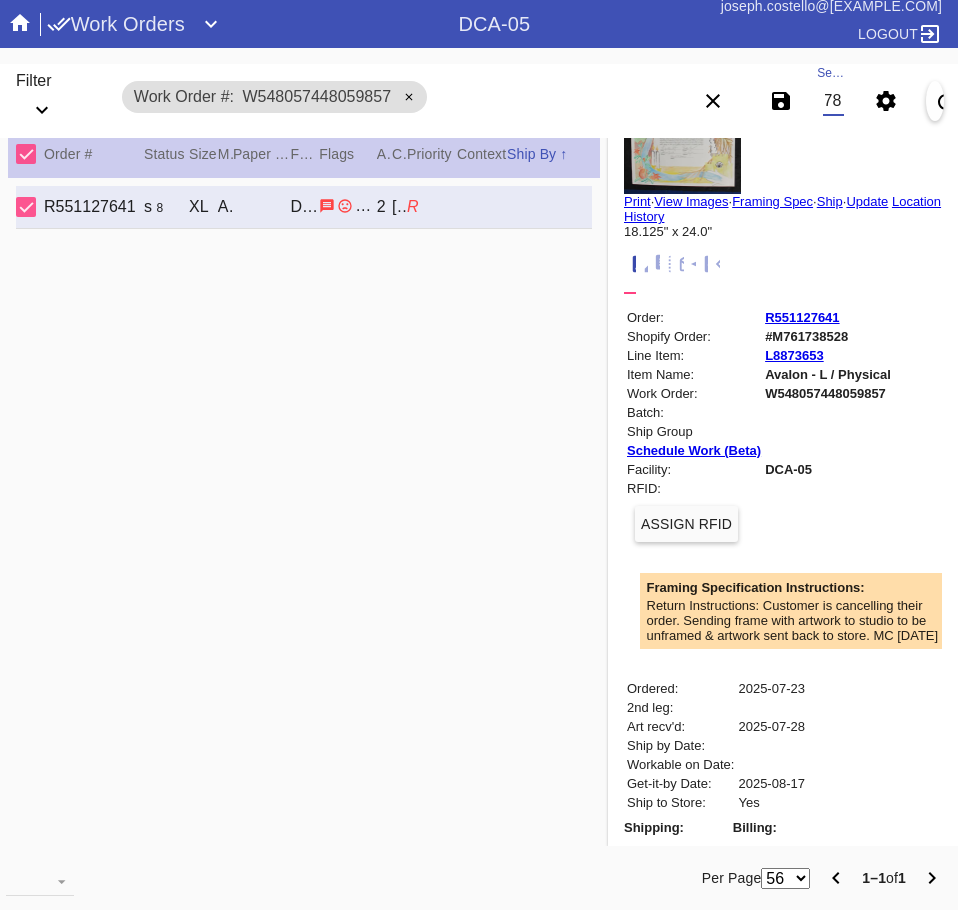 type on "W540147519207789" 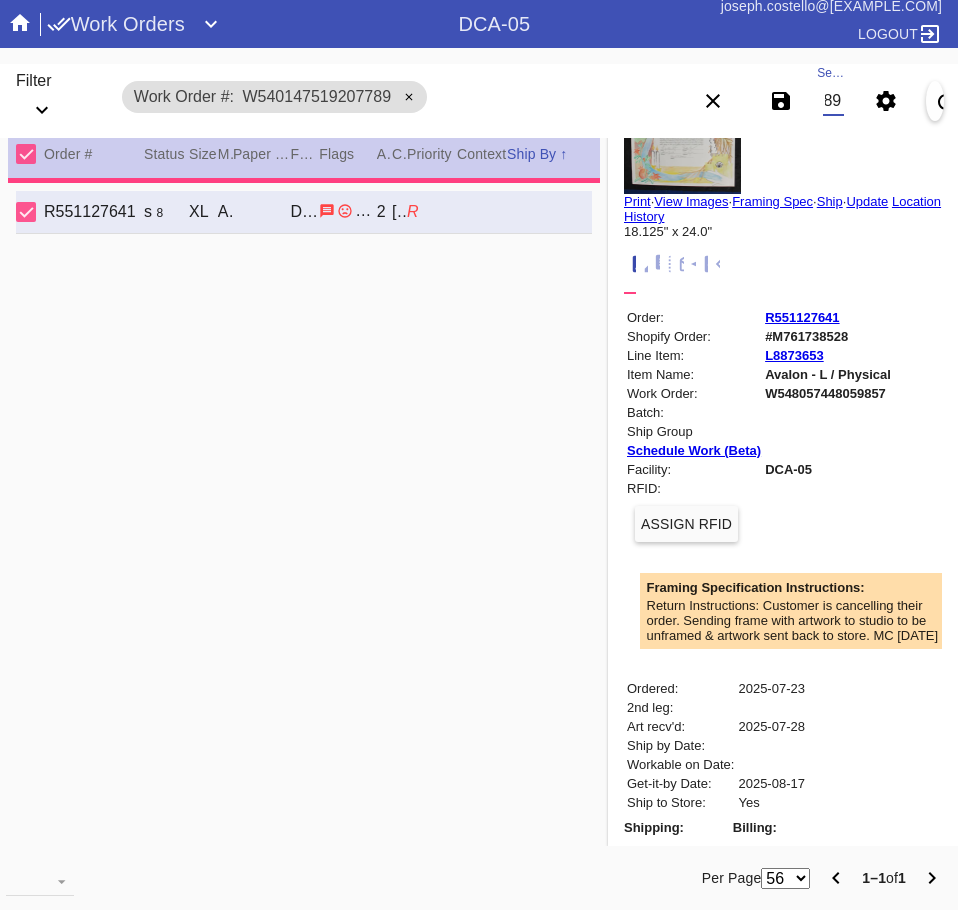 type on "0.0" 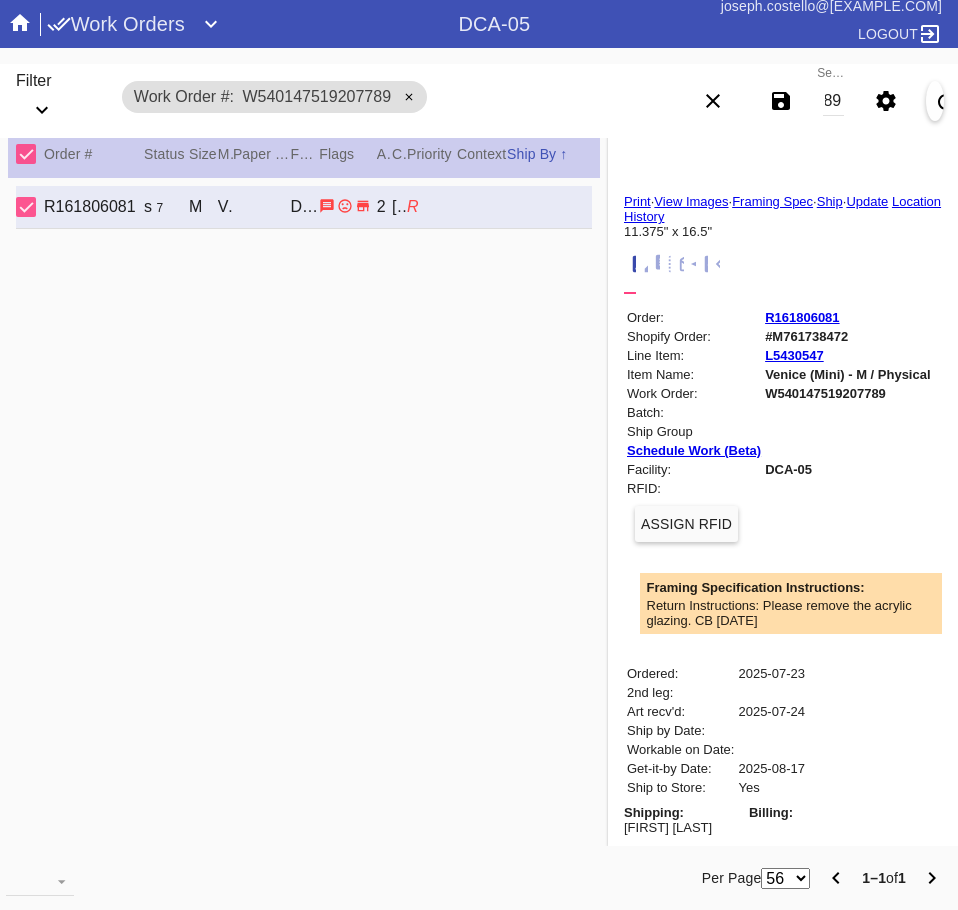 scroll, scrollTop: 0, scrollLeft: 0, axis: both 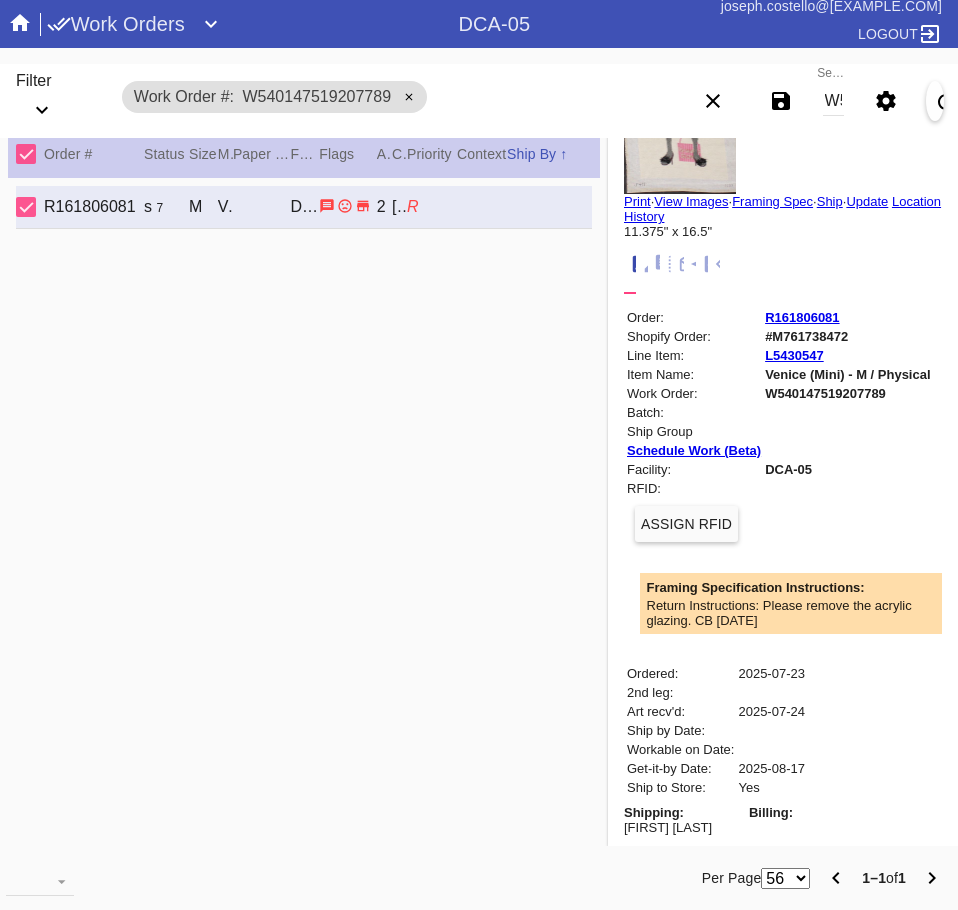 click on "W540147519207789" at bounding box center (833, 101) 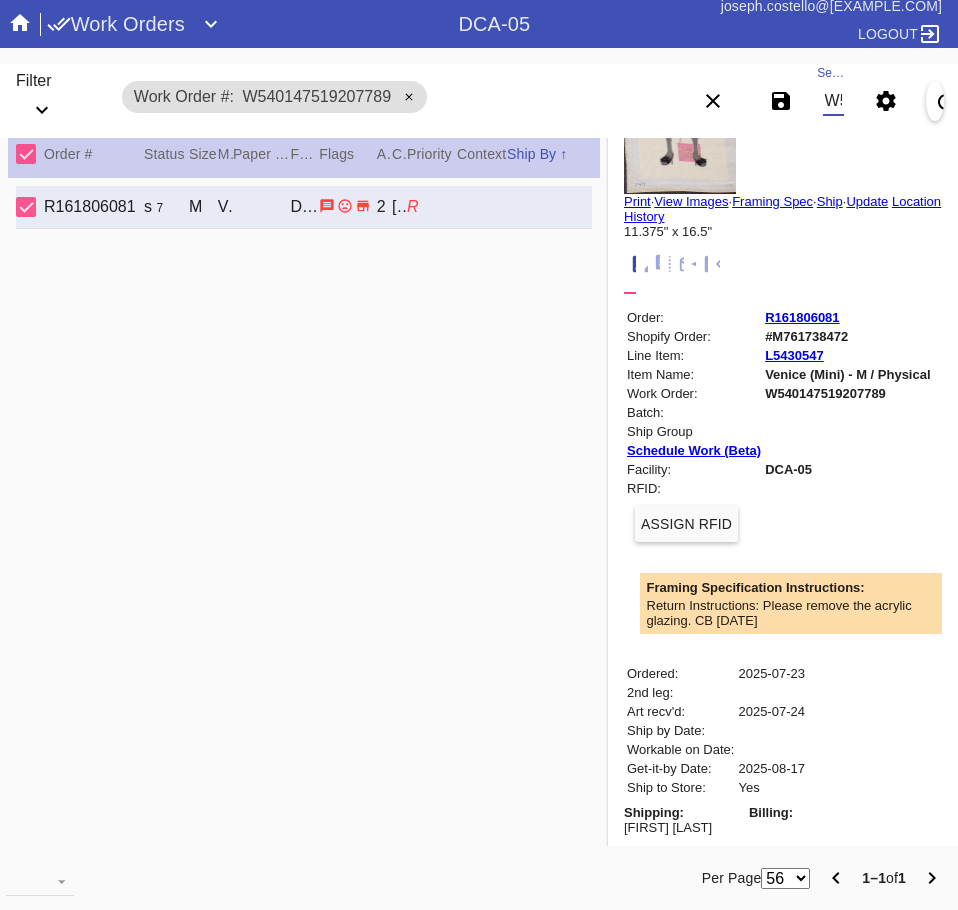 click on "W540147519207789" at bounding box center [833, 101] 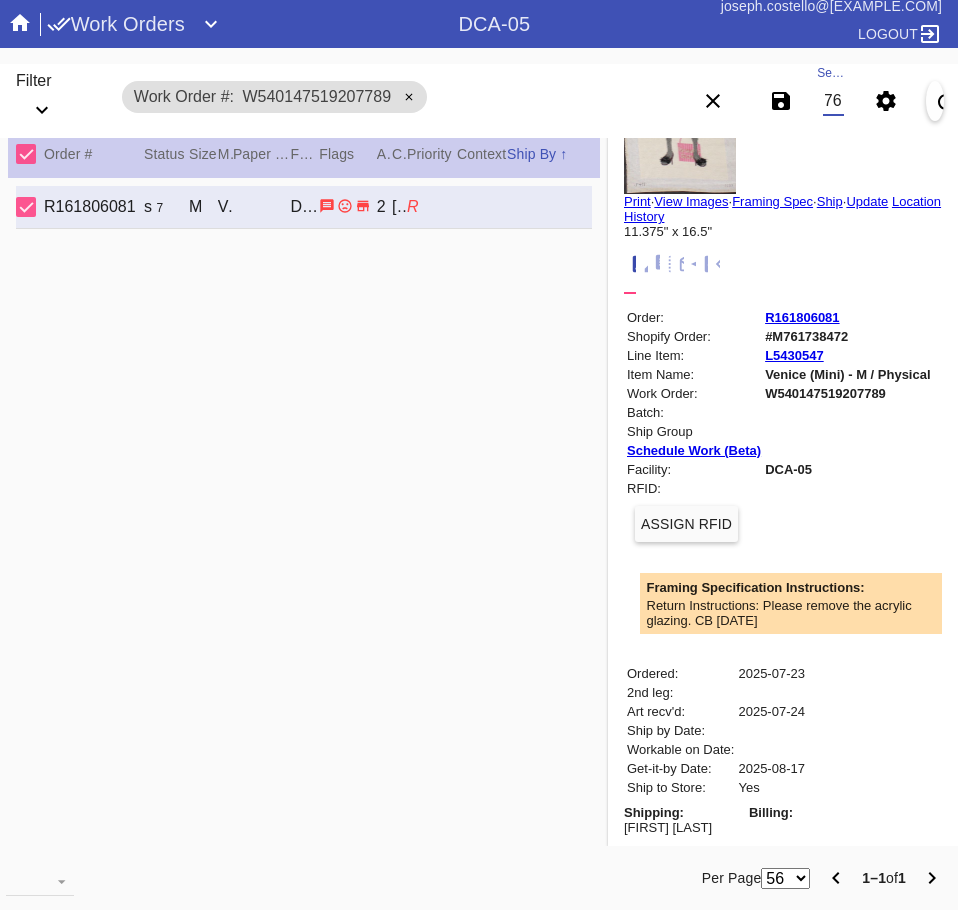 type on "W233848277765310" 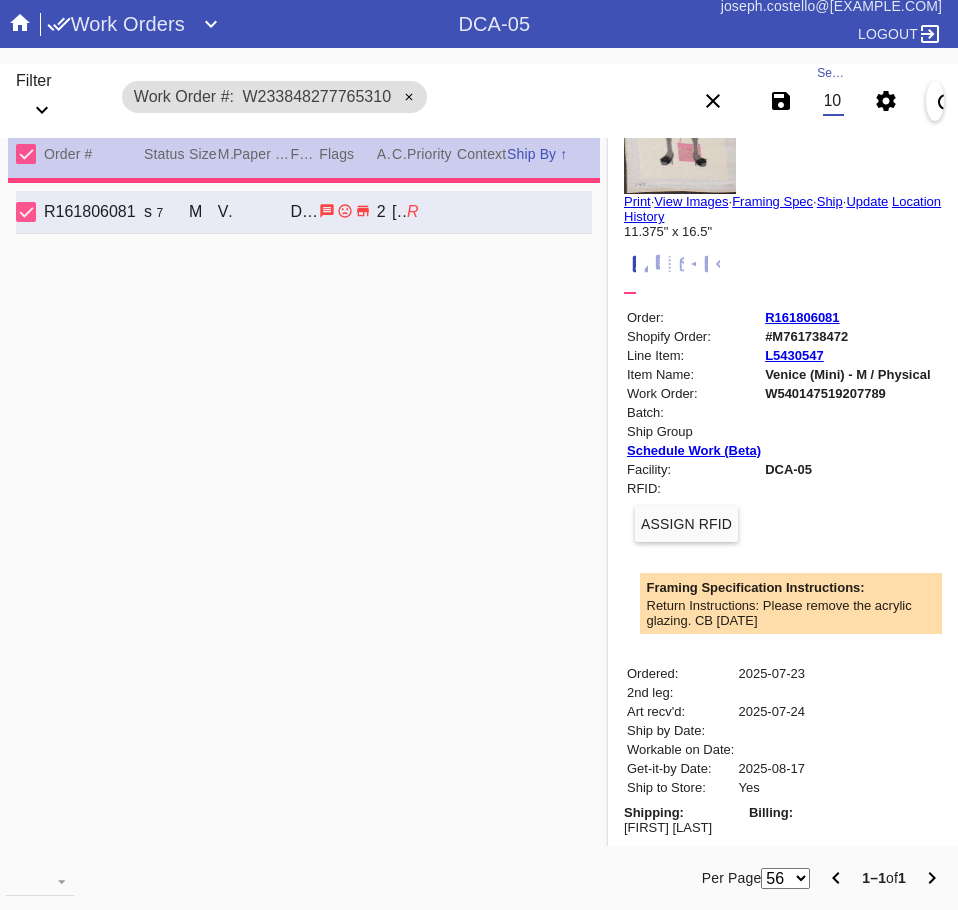 type on "12.0" 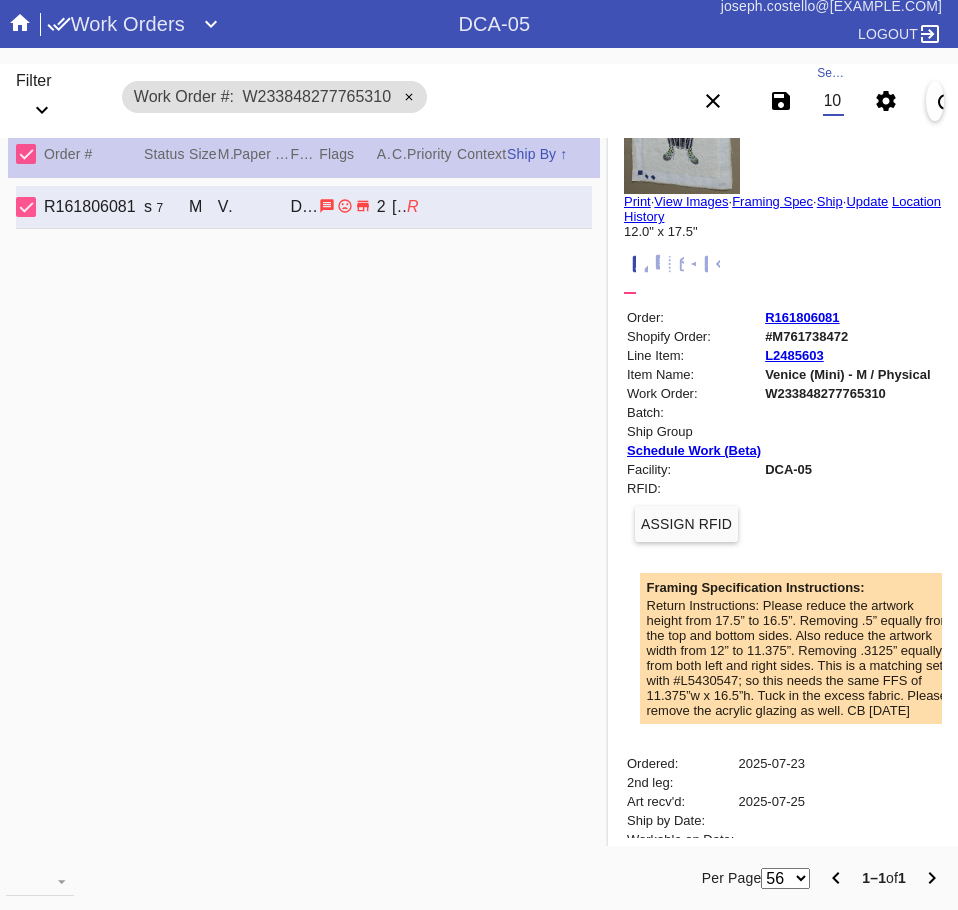 scroll, scrollTop: 0, scrollLeft: 0, axis: both 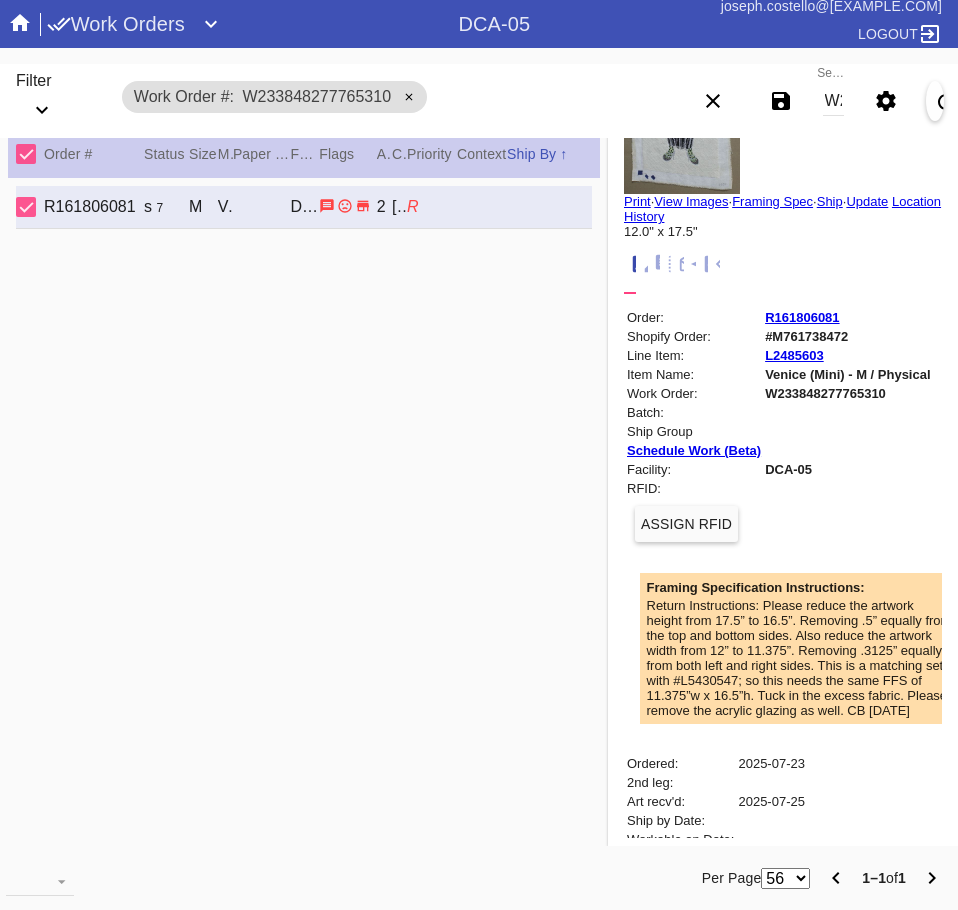 click on "W233848277765310" at bounding box center [833, 101] 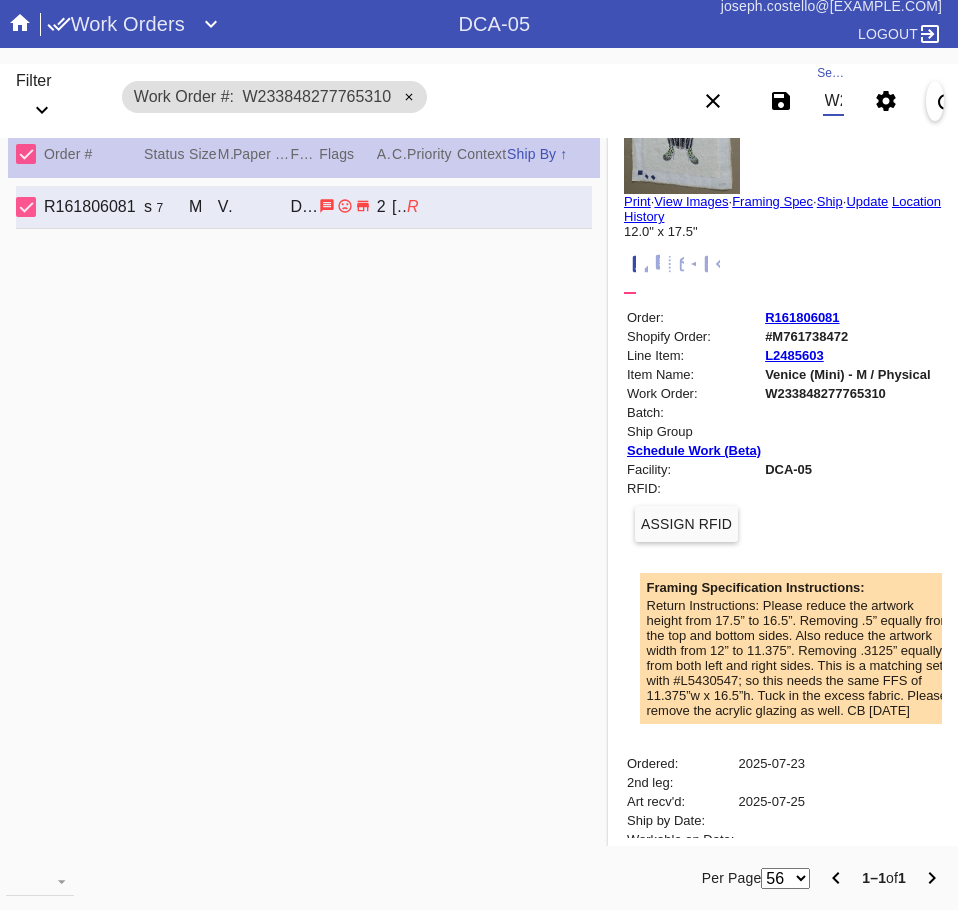 click on "W233848277765310" at bounding box center (833, 101) 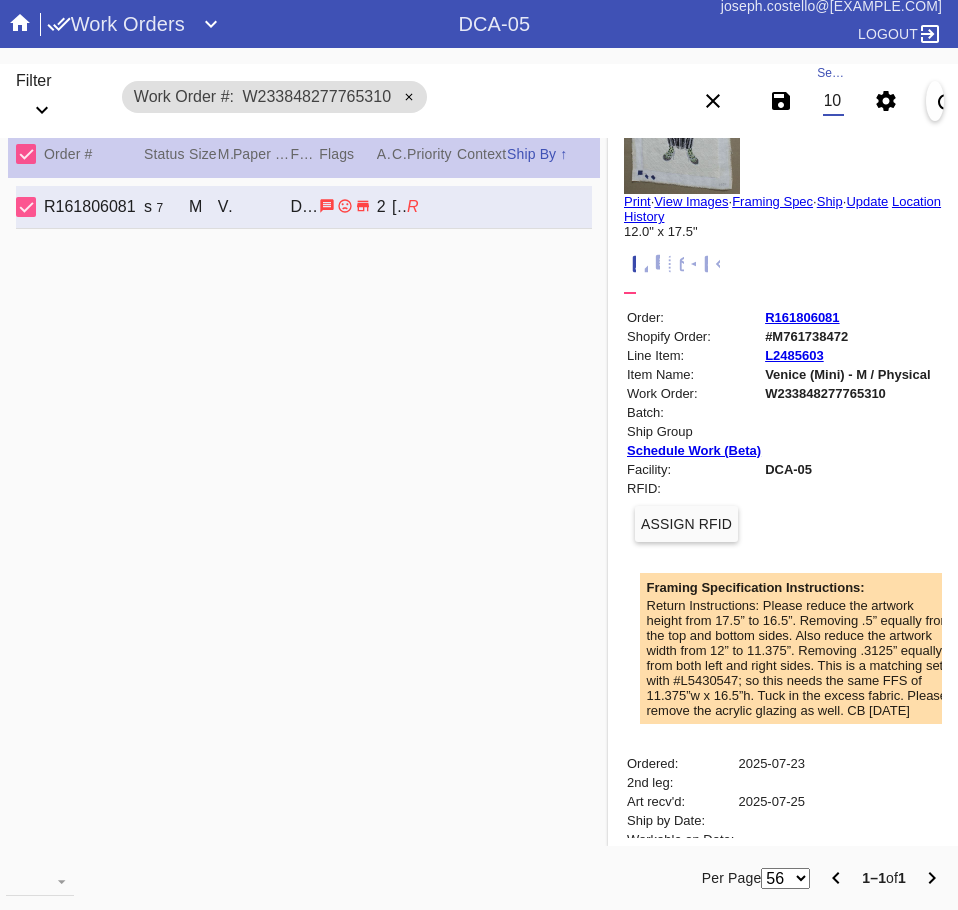 scroll, scrollTop: 0, scrollLeft: 0, axis: both 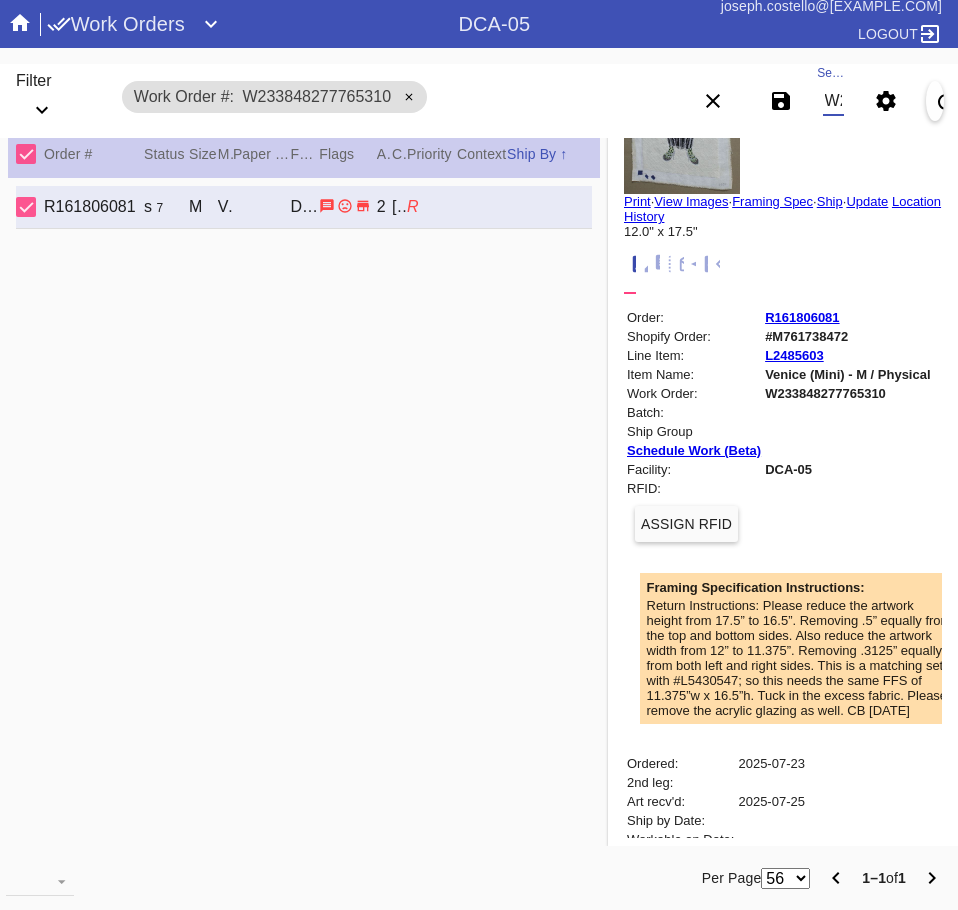 click on "W233848277765310" at bounding box center [833, 101] 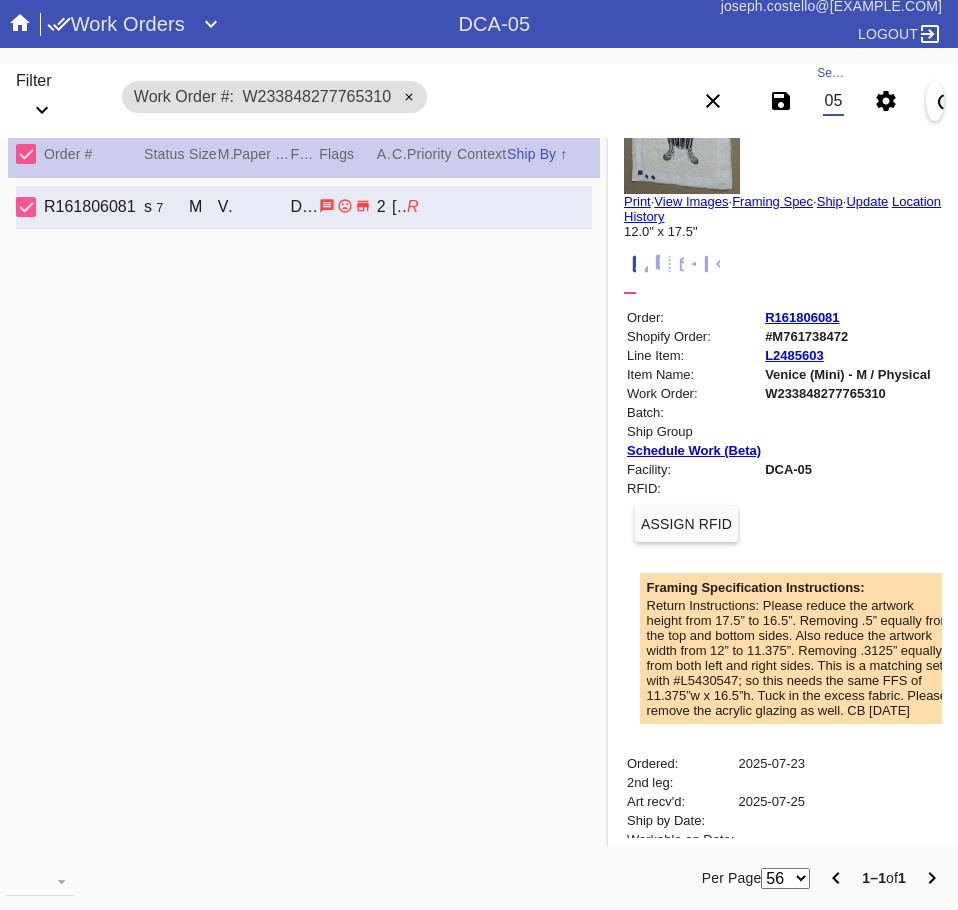 type on "W306611856317051" 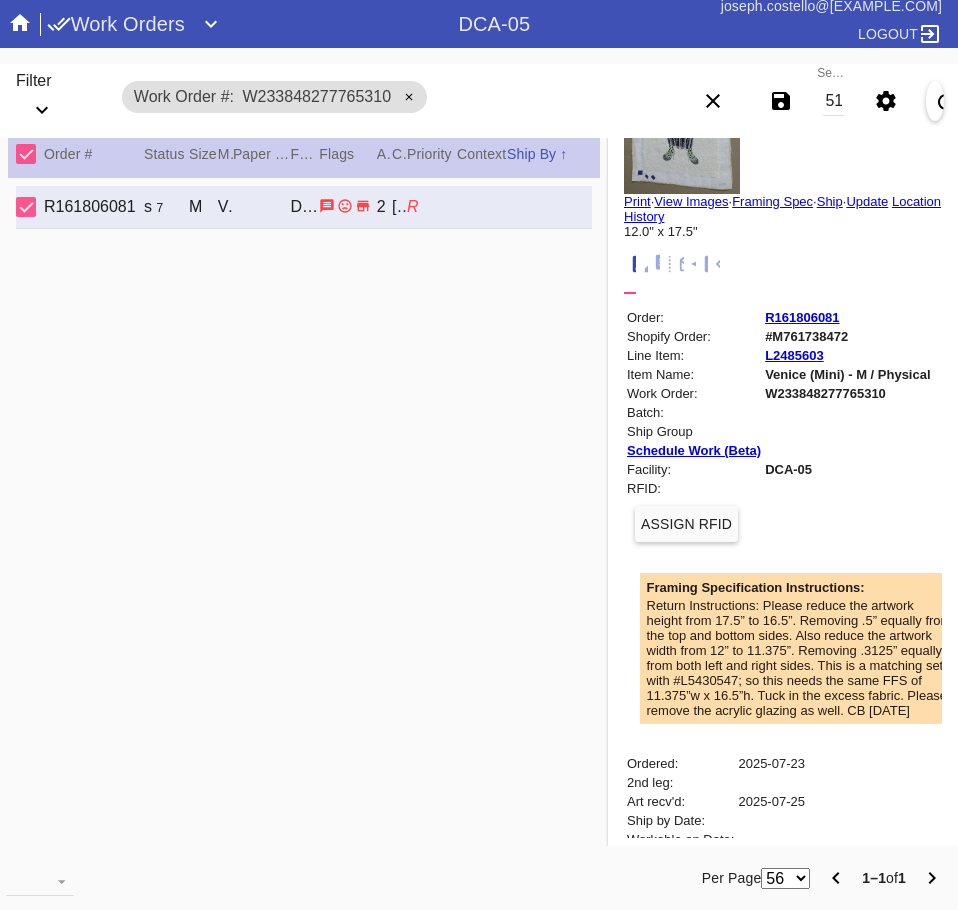 scroll, scrollTop: 0, scrollLeft: 0, axis: both 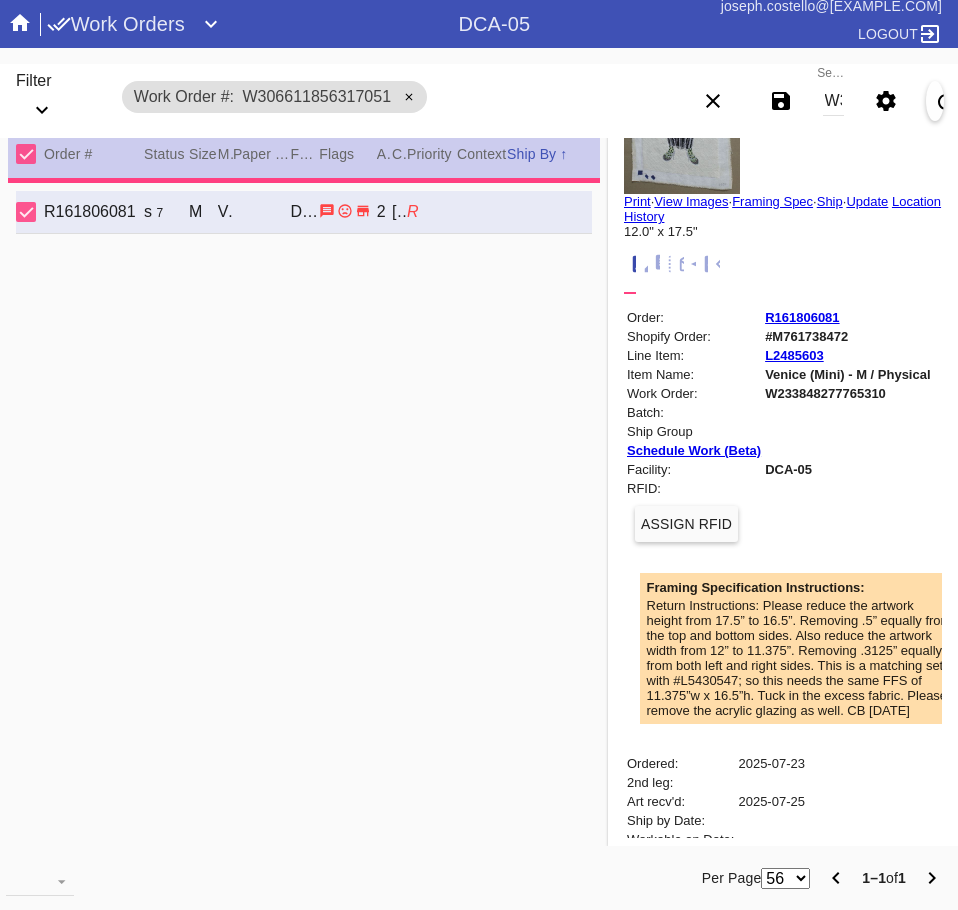 type on "22.0" 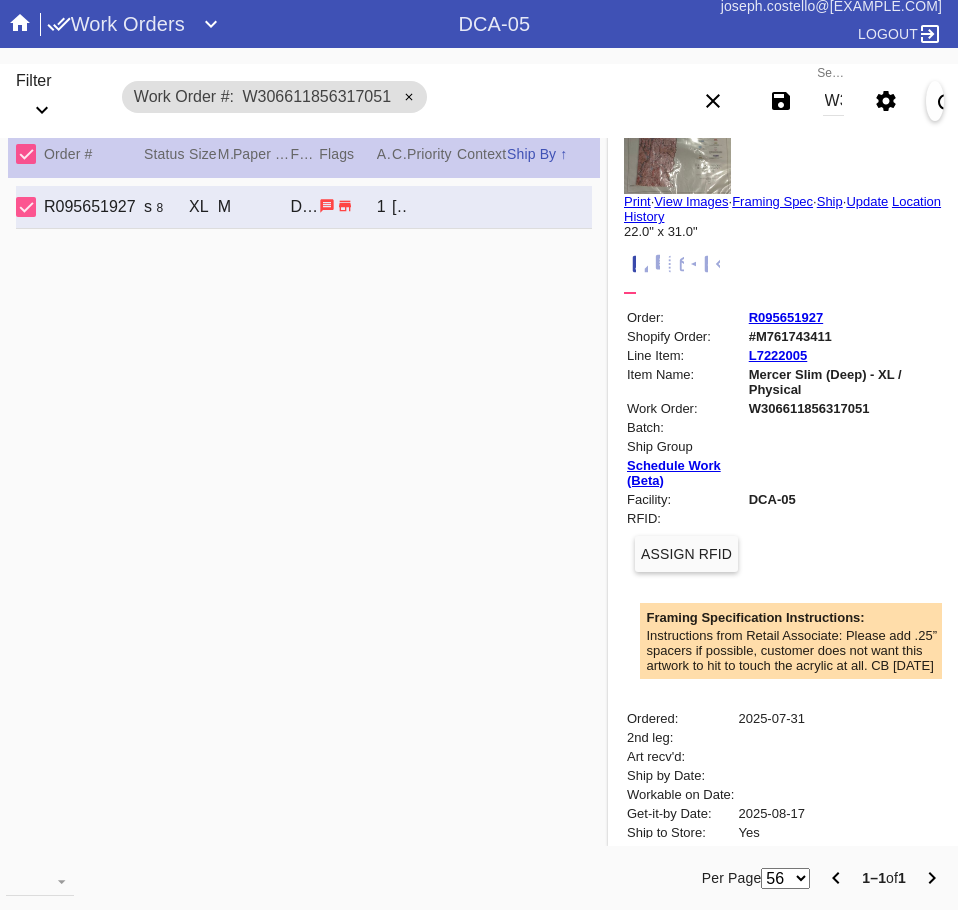 click 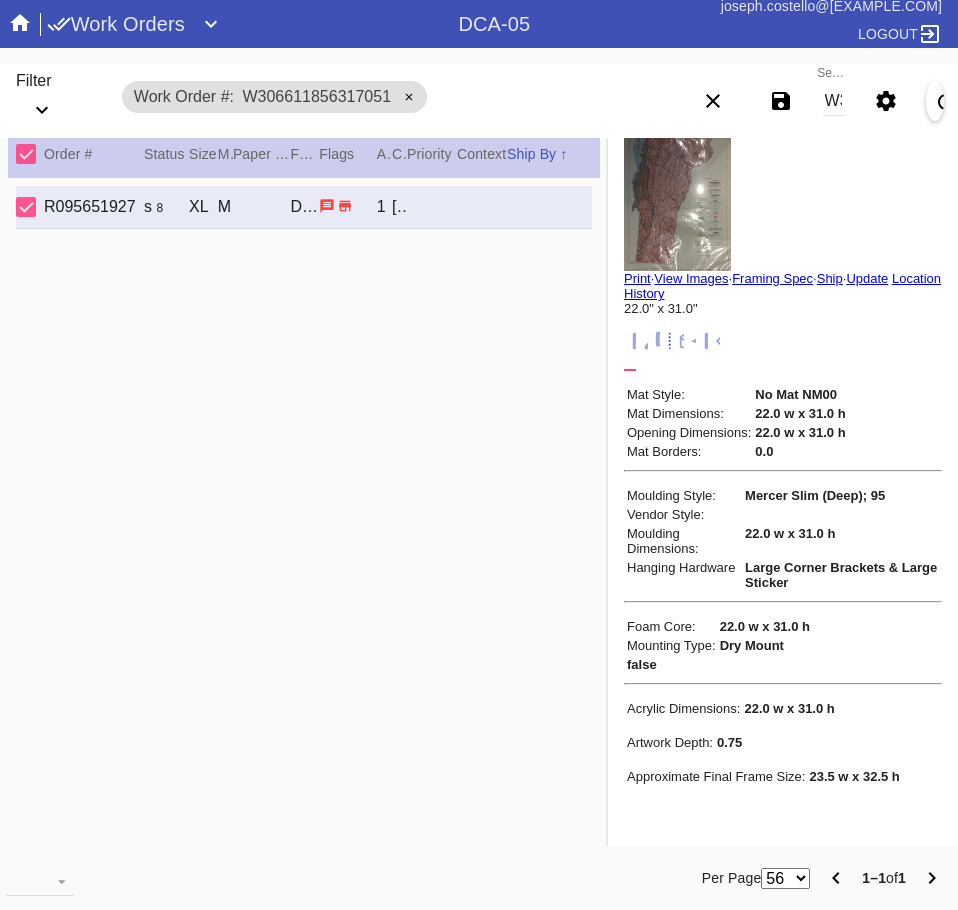 scroll, scrollTop: 172, scrollLeft: 0, axis: vertical 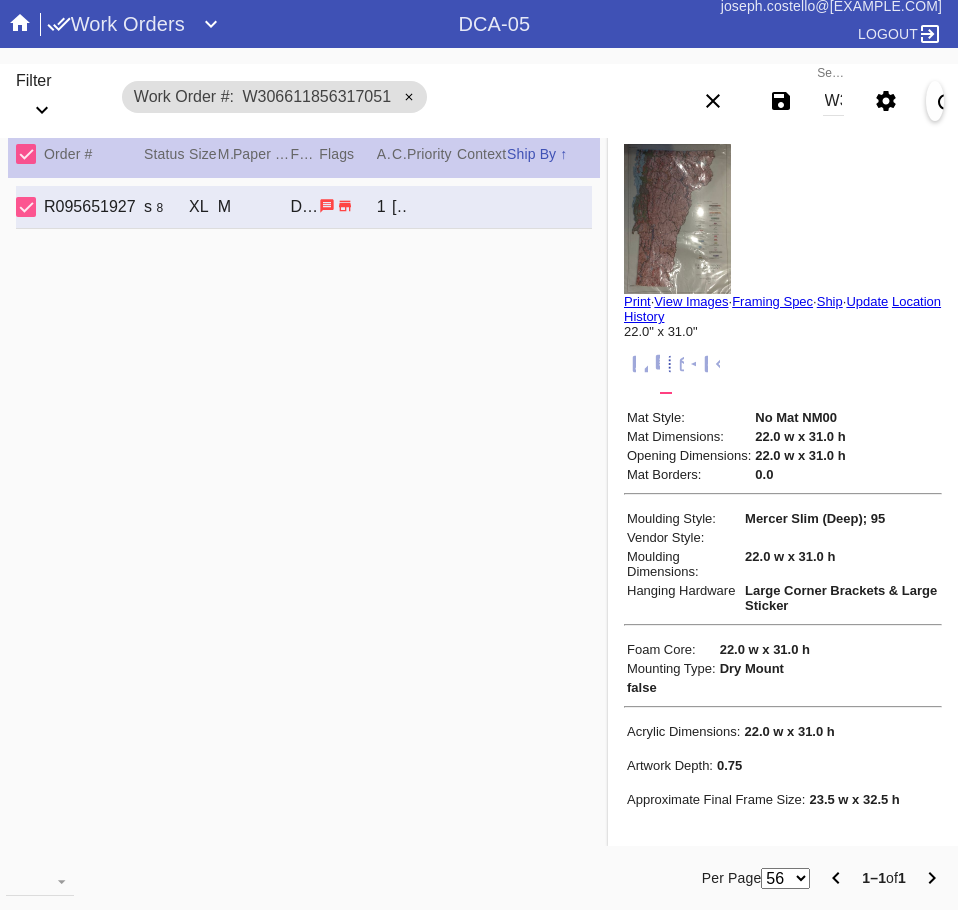 click on "W306611856317051" at bounding box center (833, 101) 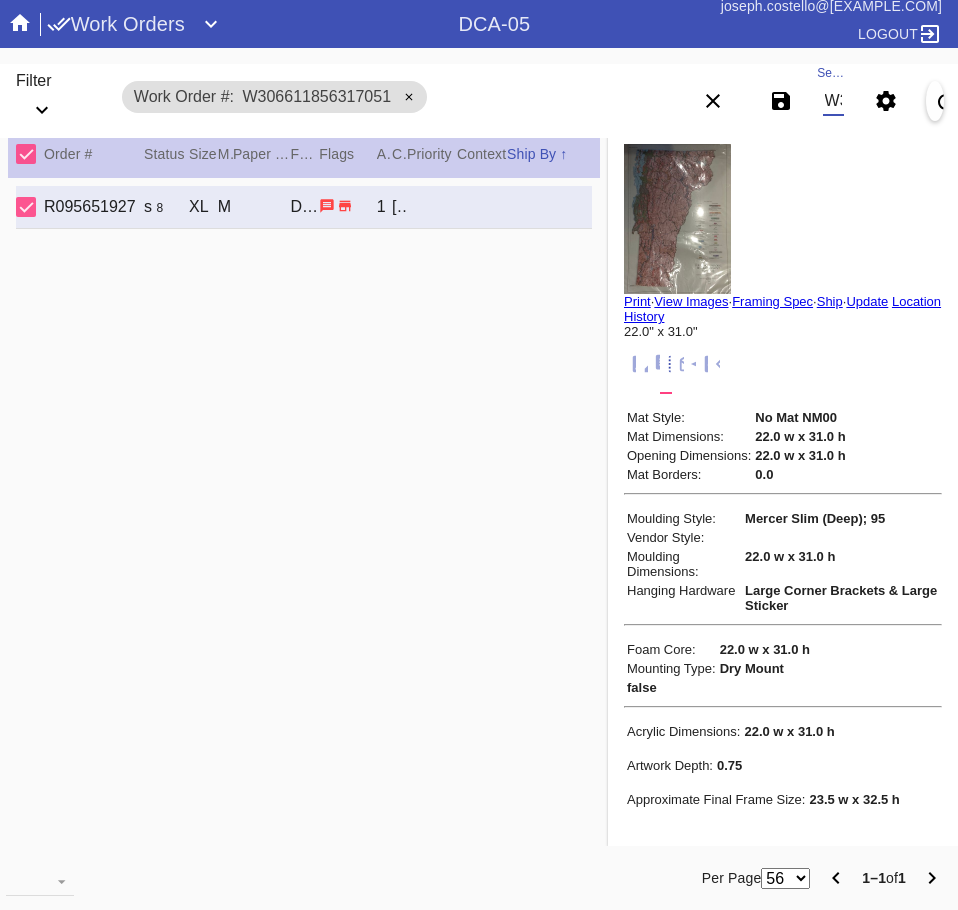 click on "W306611856317051" at bounding box center (833, 101) 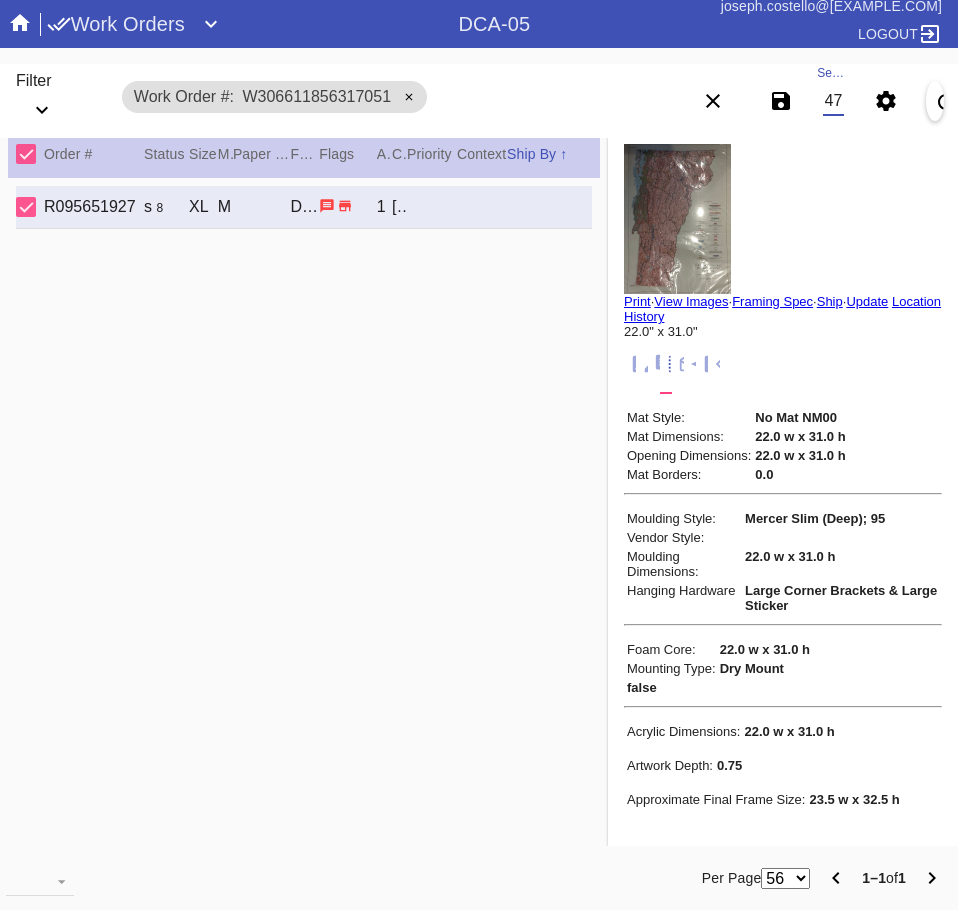 type on "W331616736114711" 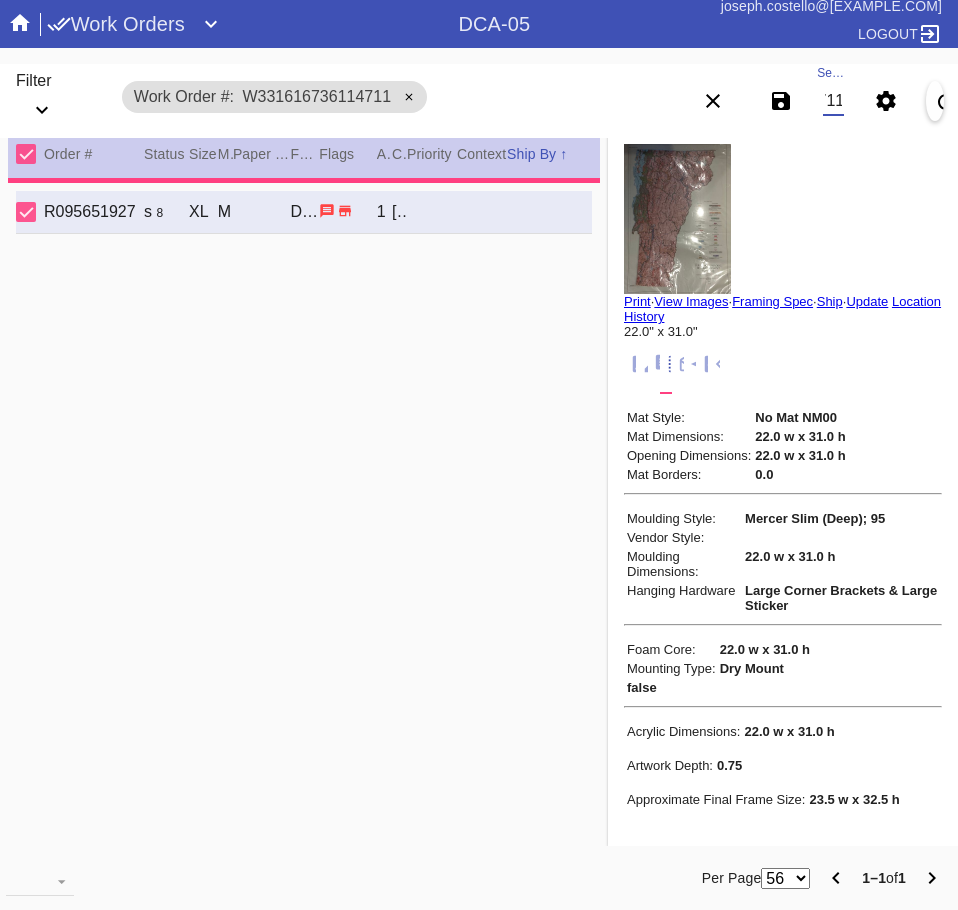 type on "1.0" 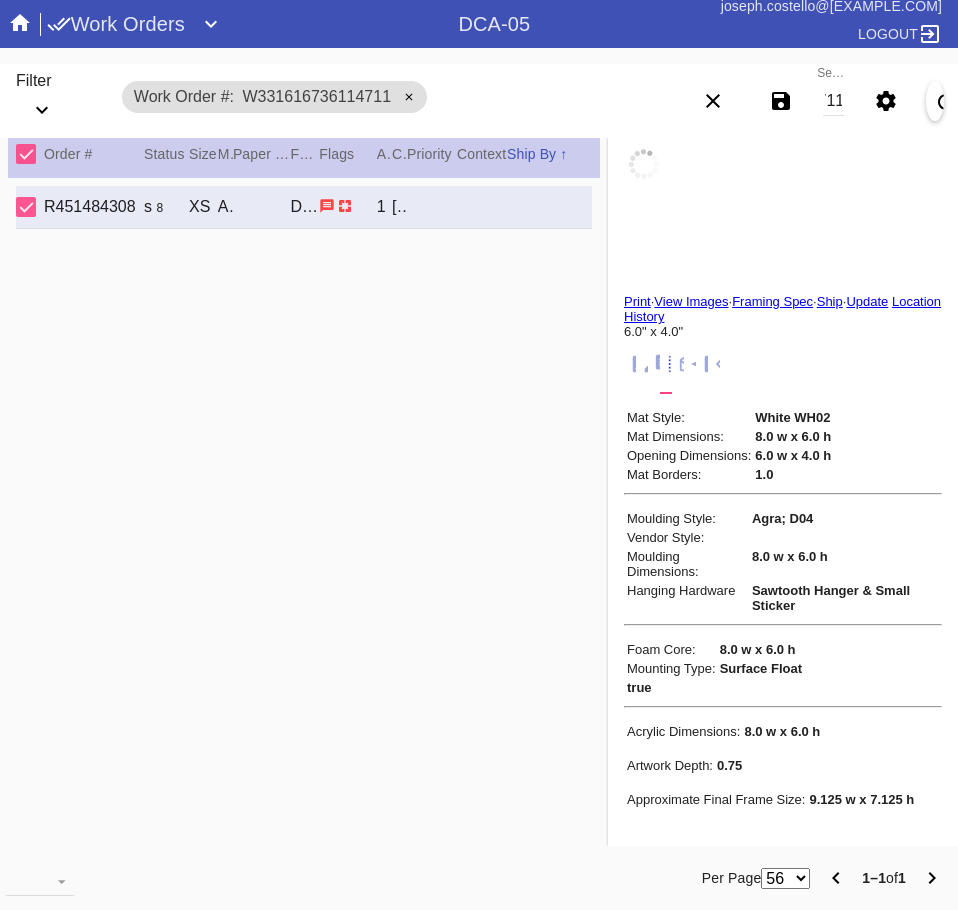 scroll, scrollTop: 0, scrollLeft: 0, axis: both 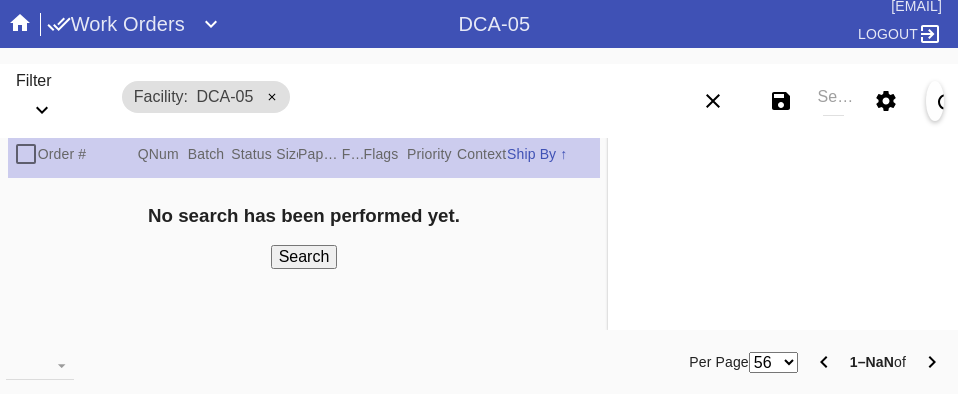click on "Work Orders DCA-05 joseph.costello@fbstudio.co Logout  JOINERY  Work Orders  Gallery Wall  Shipments    Arrived Packages  Package Notes  Pulse  Charts  Work Orders Locations  Mastercam Labels    Shipping Wall  Image Inspection Tool  Receiving Image Upload  Print Image Upload  Manifests SPREE (GLAZE)  Orders  Designer's Choice Fulfillment Activities 1st Leg Shipping - Label 1st Leg Shipping - Pack & Ship Acrylic Art - Assembly Art - Care Art Care Wall Art - Intake Art - Mounting Batching Disposition Wall Foam Frames - Joiner Hardware - Assembly Hold Cage Mat Captioning Mats Plaque Engraving Plates Prepress Printing Printing - Cut QC Readymade Receiving Receiving - Arrivals Recon Retail - Internal Shipping Labels Retail - Labels Saws QC Shipping - Load Truck Shipping - Pack Bug or abnormality?  Click here to submit a FreshService ticket" at bounding box center (479, 32) 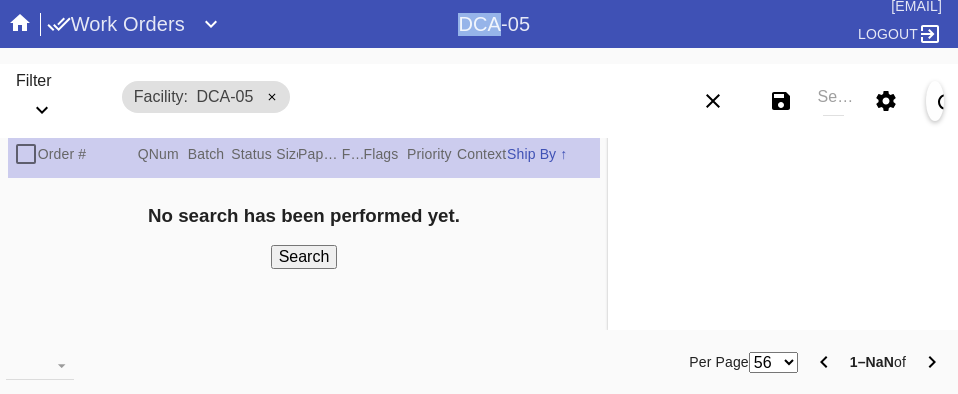 click on "Work Orders DCA-05 joseph.costello@fbstudio.co Logout" at bounding box center (479, 24) 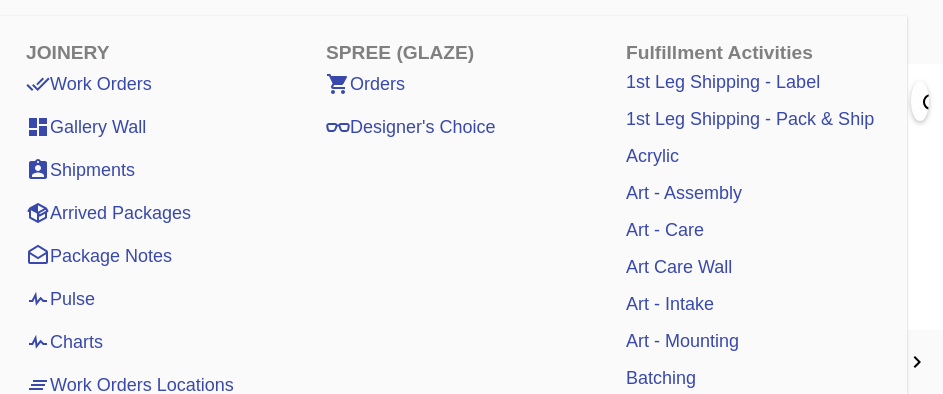 scroll, scrollTop: 0, scrollLeft: 0, axis: both 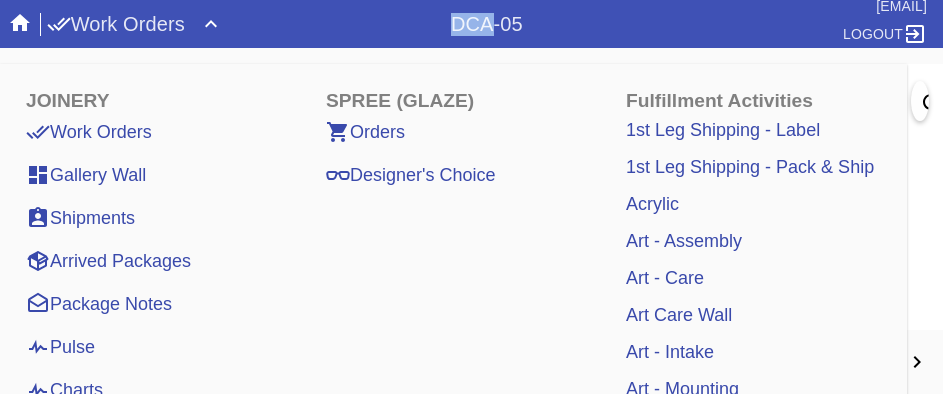 click on "Art - Intake" at bounding box center (670, 352) 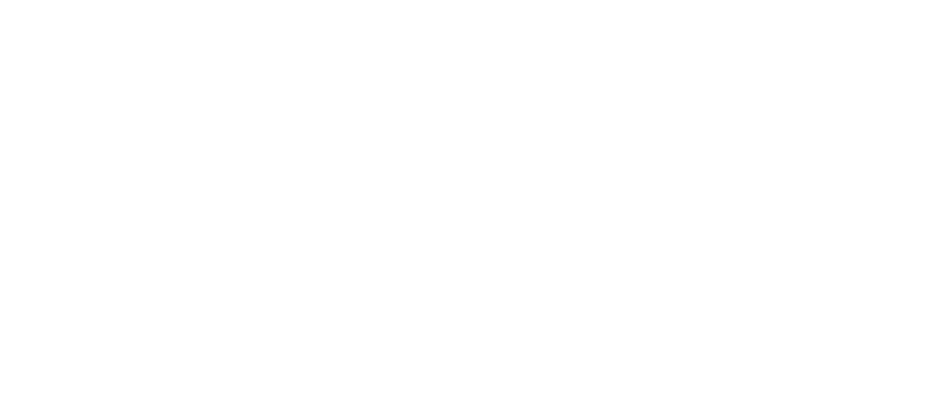 scroll, scrollTop: 0, scrollLeft: 0, axis: both 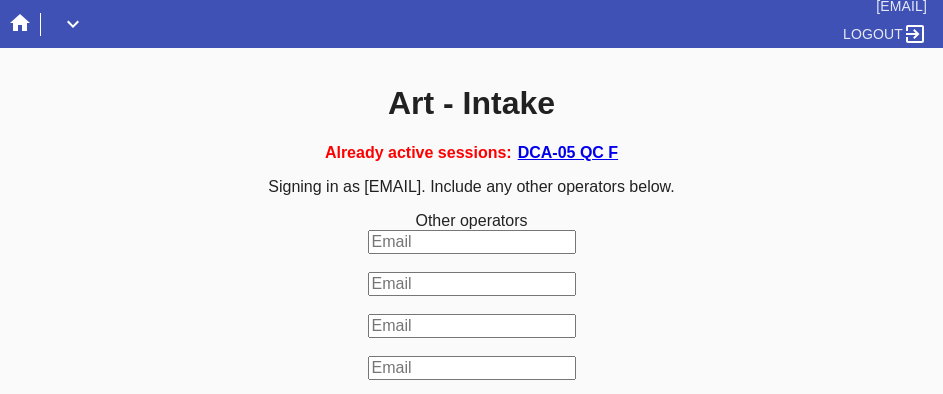 click on "DCA-05 QC F" at bounding box center (568, 152) 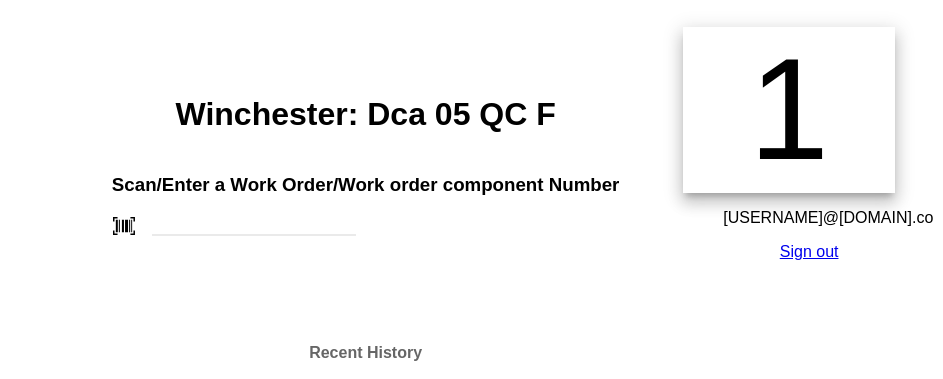 scroll, scrollTop: 100, scrollLeft: 0, axis: vertical 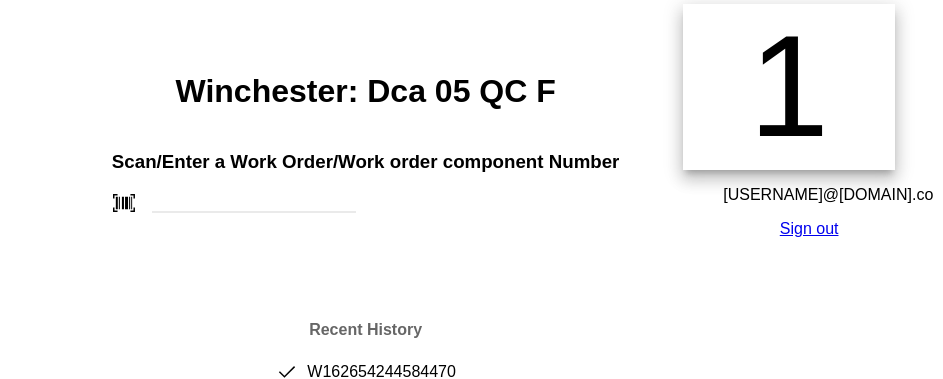 click on "Sign out" at bounding box center [809, 228] 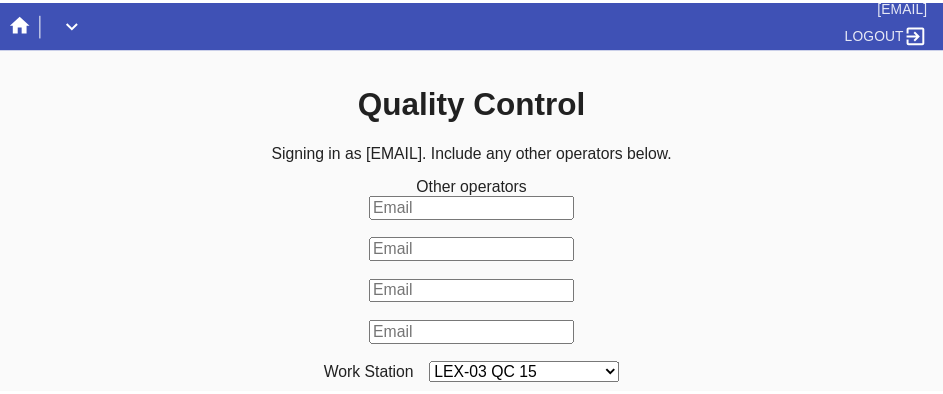 scroll, scrollTop: 0, scrollLeft: 0, axis: both 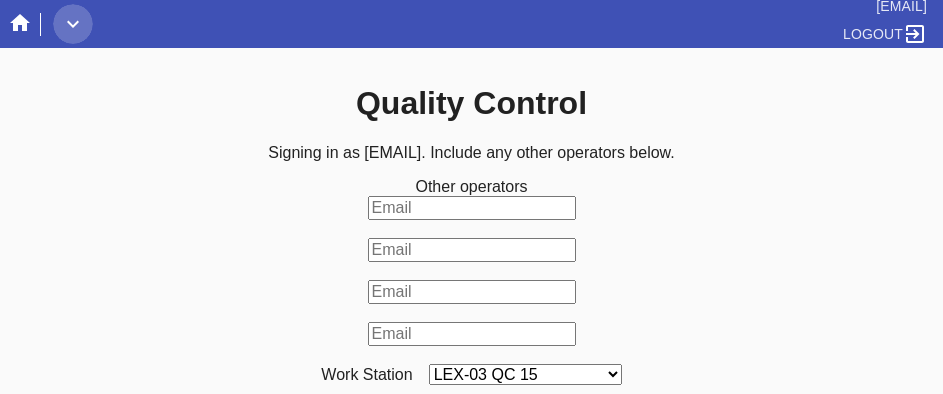 click 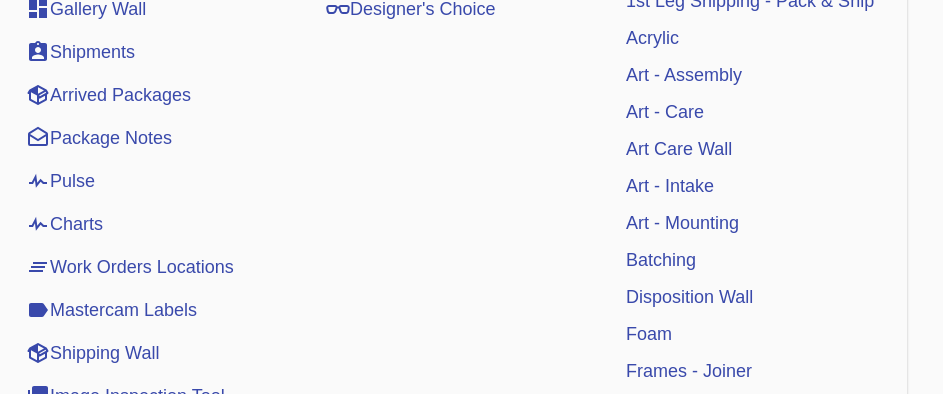 scroll, scrollTop: 200, scrollLeft: 0, axis: vertical 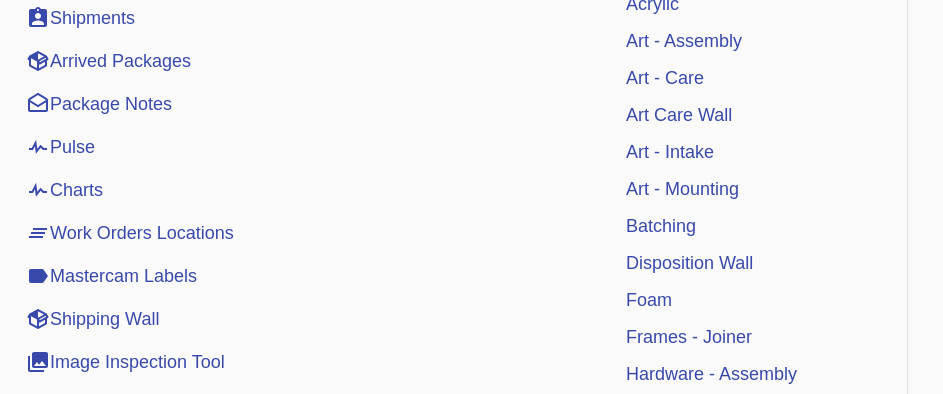 click on "Art - Intake" at bounding box center (670, 152) 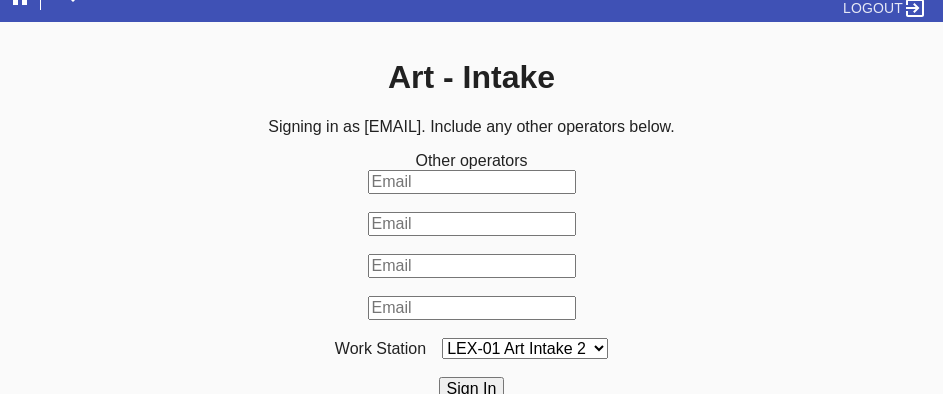 scroll, scrollTop: 33, scrollLeft: 0, axis: vertical 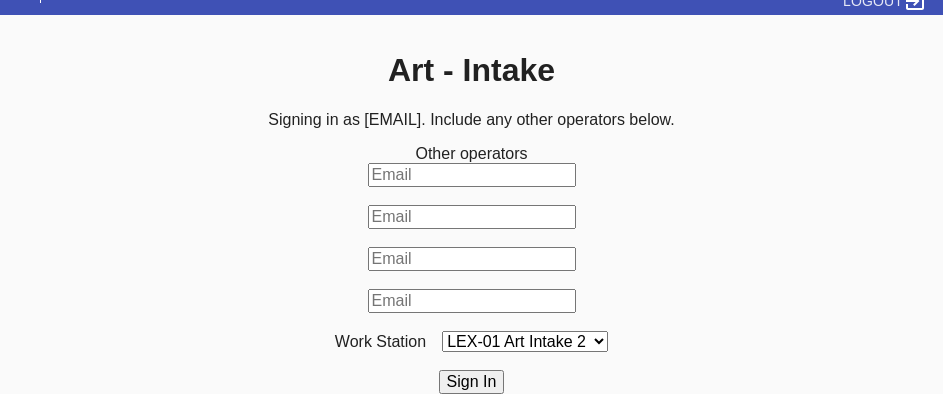 click on "LEX-01 Art Intake 2
LEX-01 Art Intake 3
LEX-01 Art Intake 4
LEX-01 Art Intake 5
DCA-05 Art Intake 3
LAS-01 Art Intake 1
DCA-05 Art Intake 1
DCA-05 Art Intake 2
LEX-01 Art Intake 1
LAS-01 Art Intake 2
LAS-01 Art Intake 3" at bounding box center (525, 341) 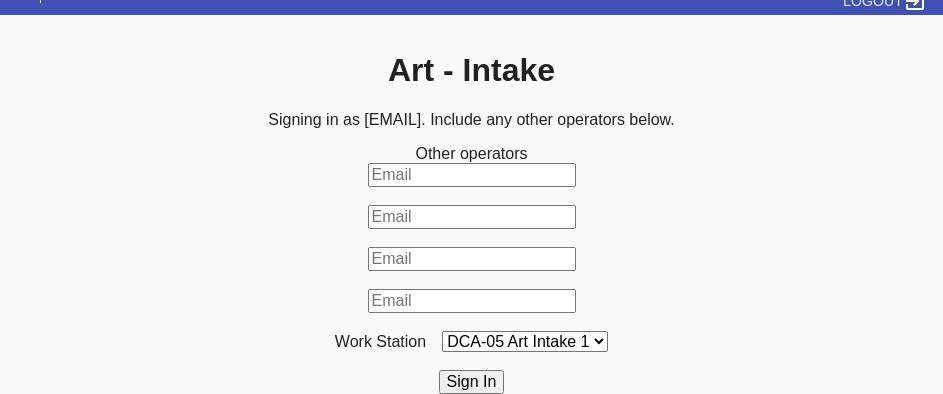 click on "LEX-01 Art Intake 2
LEX-01 Art Intake 3
LEX-01 Art Intake 4
LEX-01 Art Intake 5
DCA-05 Art Intake 3
LAS-01 Art Intake 1
DCA-05 Art Intake 1
DCA-05 Art Intake 2
LEX-01 Art Intake 1
LAS-01 Art Intake 2
LAS-01 Art Intake 3" at bounding box center [525, 341] 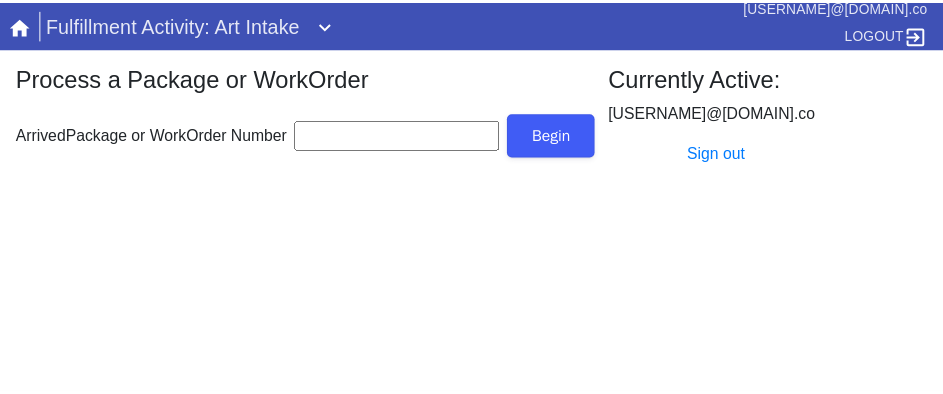 scroll, scrollTop: 0, scrollLeft: 0, axis: both 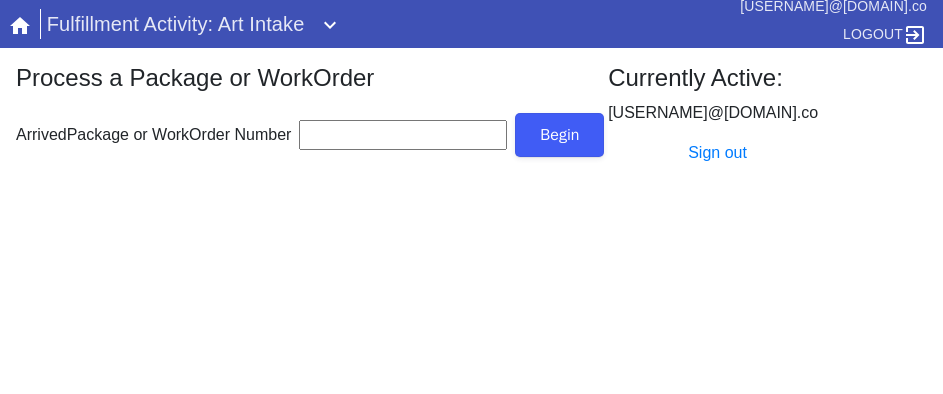 click on "Currently Active: [USERNAME]@[DOMAIN].co Sign out PODS Form 🗨 Live Chat" at bounding box center [767, 269] 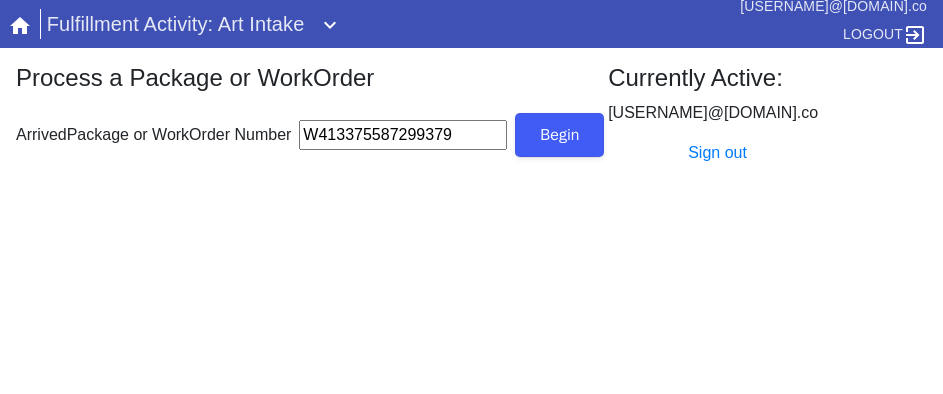 type on "W413375587299379" 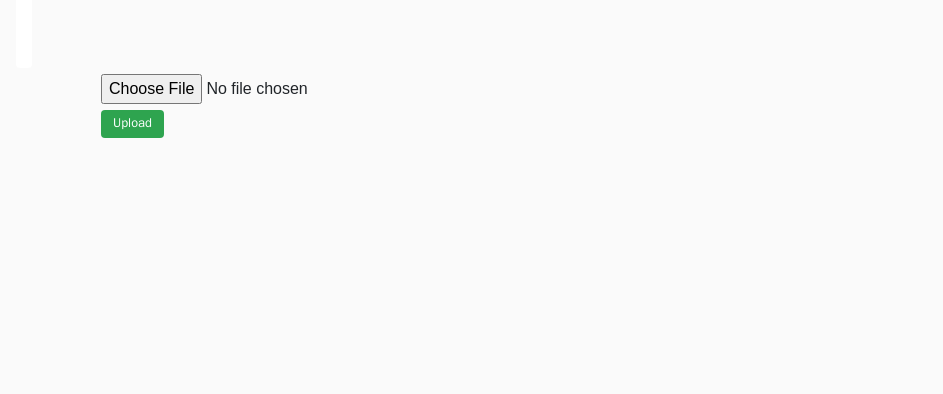 scroll, scrollTop: 700, scrollLeft: 0, axis: vertical 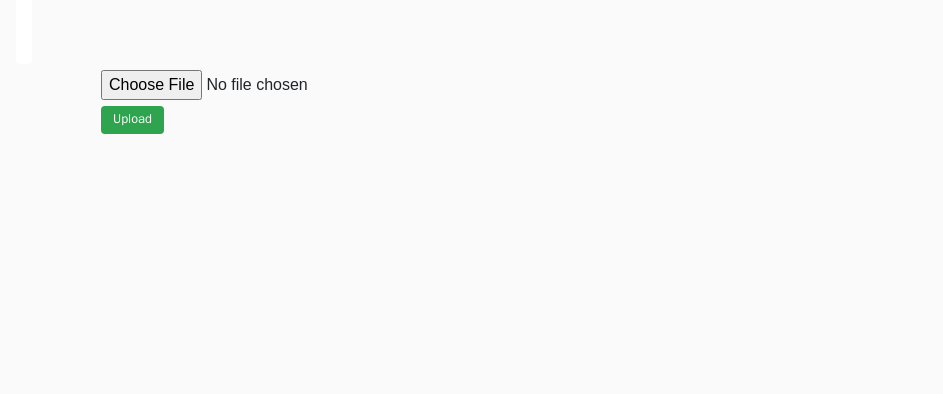 click on "Upload" at bounding box center [471, 64] 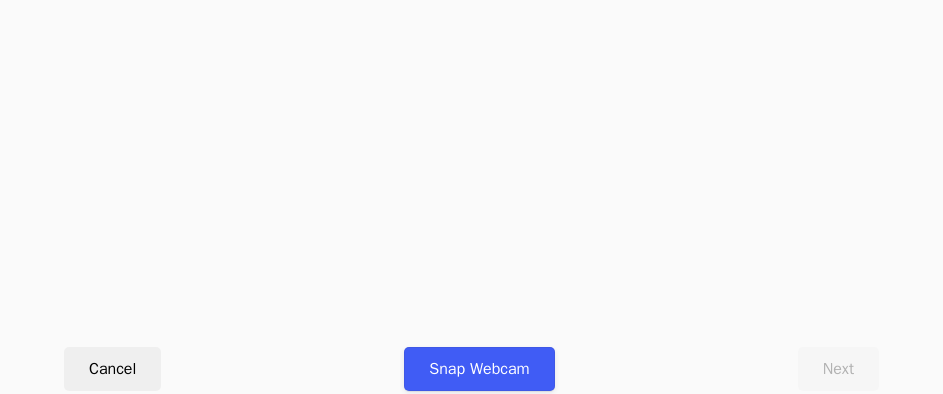 scroll, scrollTop: 912, scrollLeft: 0, axis: vertical 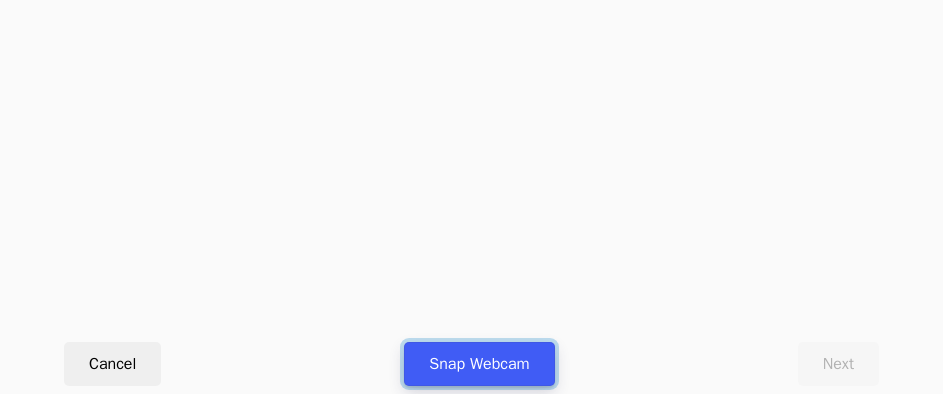 click on "Snap Webcam" at bounding box center (479, 364) 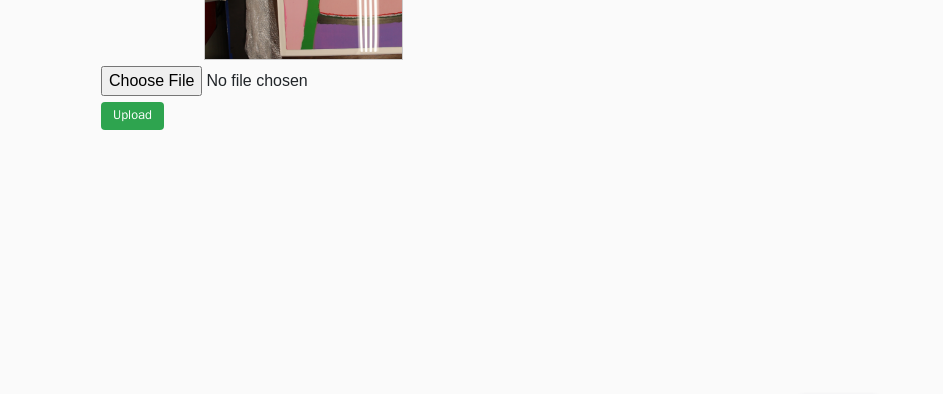 scroll, scrollTop: 912, scrollLeft: 0, axis: vertical 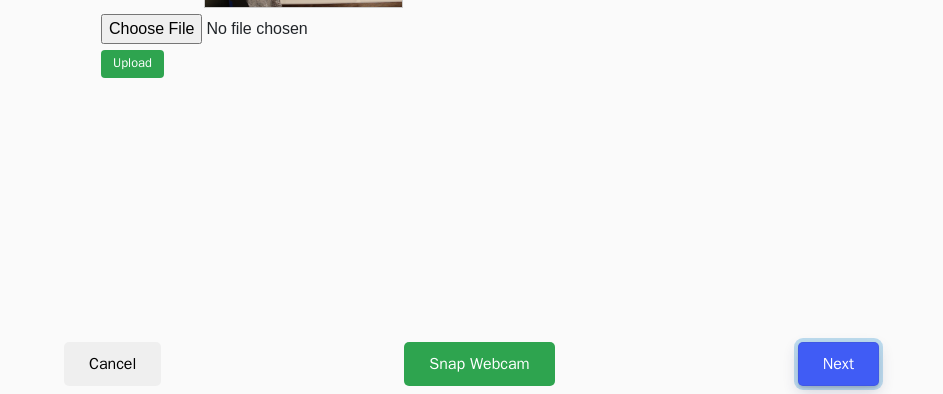 click on "Next" at bounding box center [838, 364] 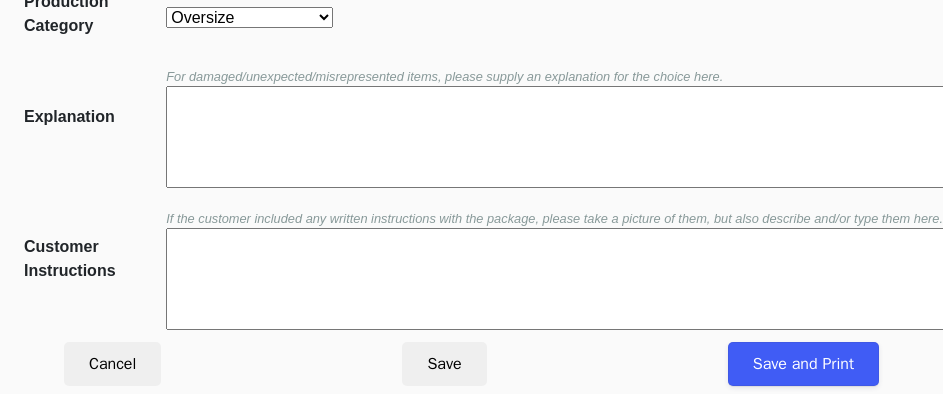 scroll, scrollTop: 452, scrollLeft: 0, axis: vertical 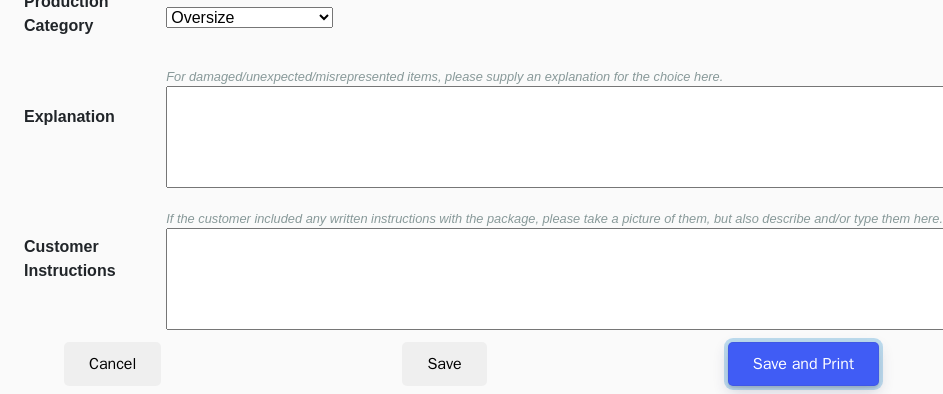 click on "Save and Print" at bounding box center (803, 364) 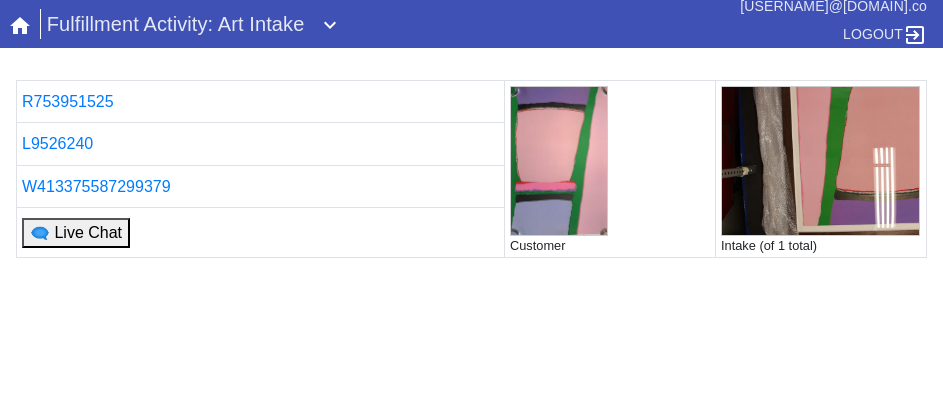 scroll, scrollTop: 0, scrollLeft: 0, axis: both 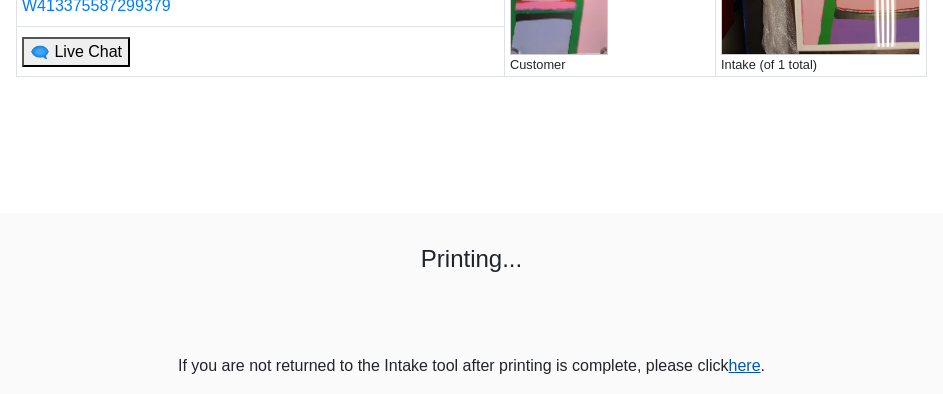 click on "here" at bounding box center (745, 365) 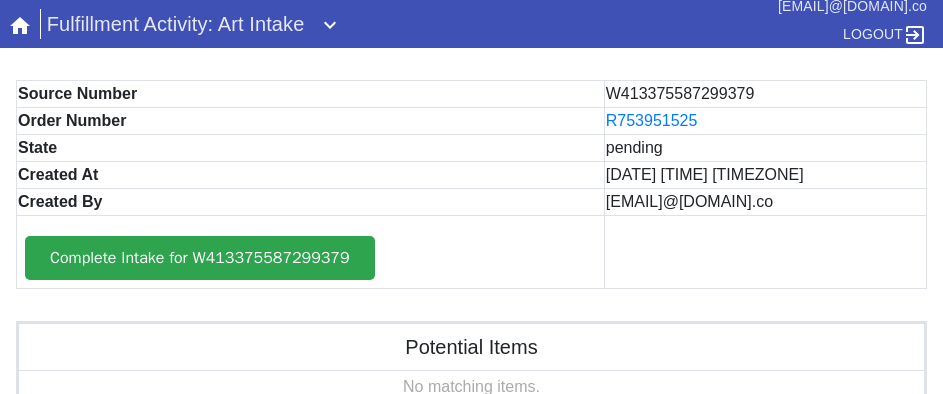 scroll, scrollTop: 0, scrollLeft: 0, axis: both 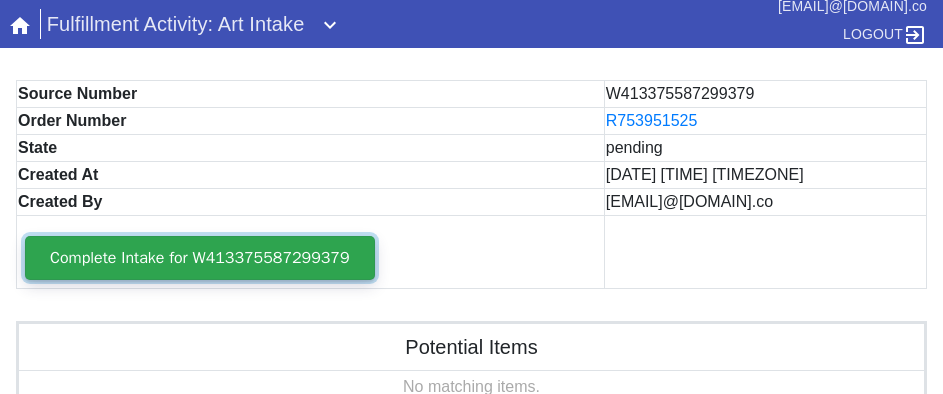 click on "Complete Intake for W413375587299379" at bounding box center [200, 258] 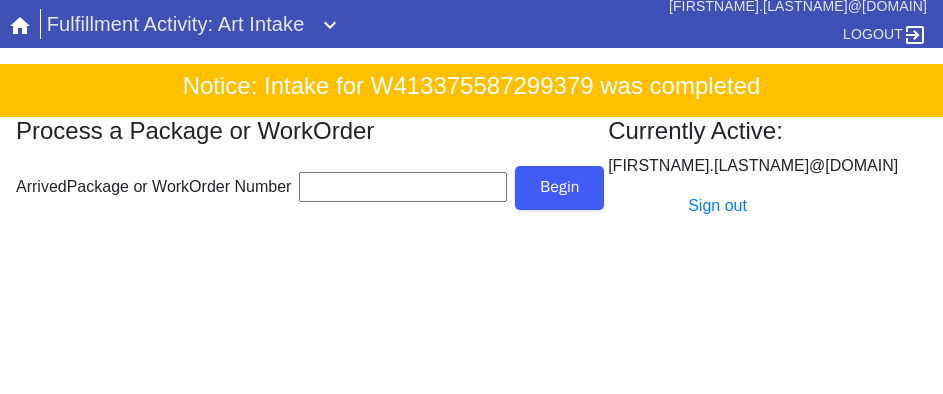 scroll, scrollTop: 0, scrollLeft: 0, axis: both 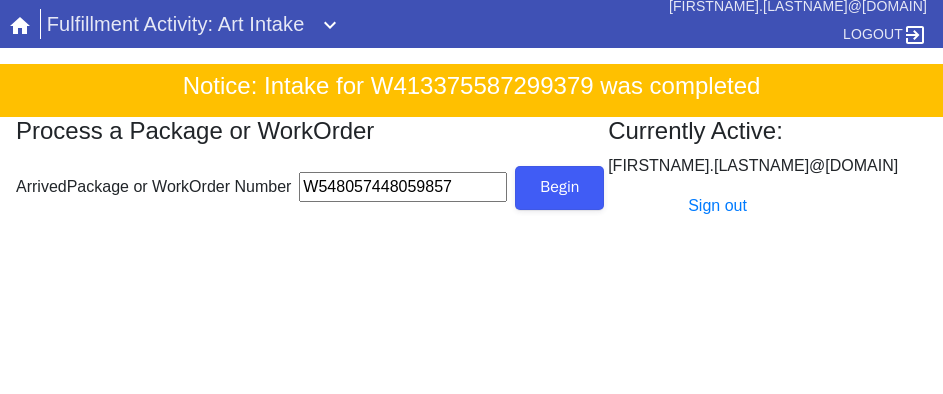 type on "W548057448059857" 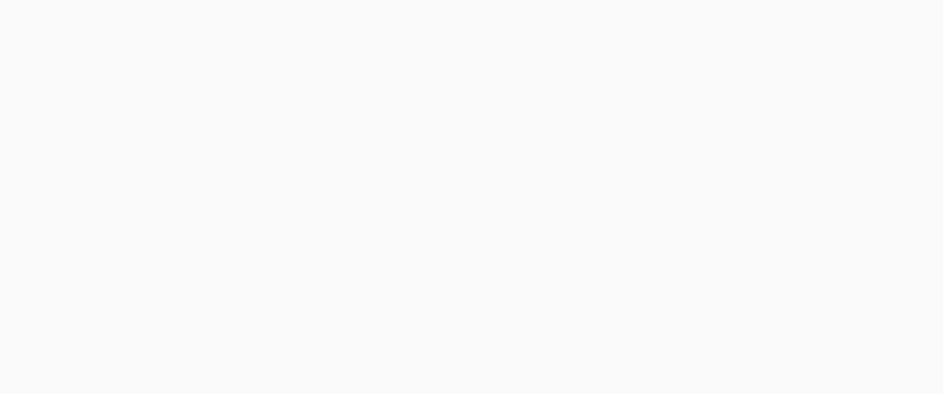 scroll, scrollTop: 912, scrollLeft: 0, axis: vertical 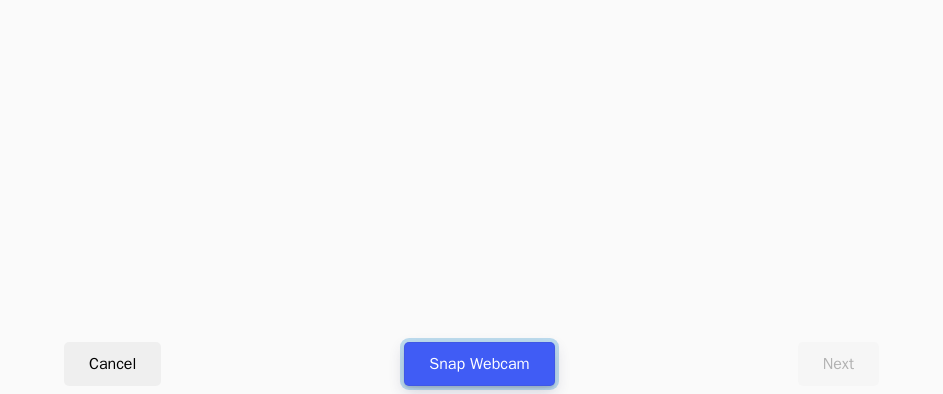 click on "Snap Webcam" at bounding box center [479, 364] 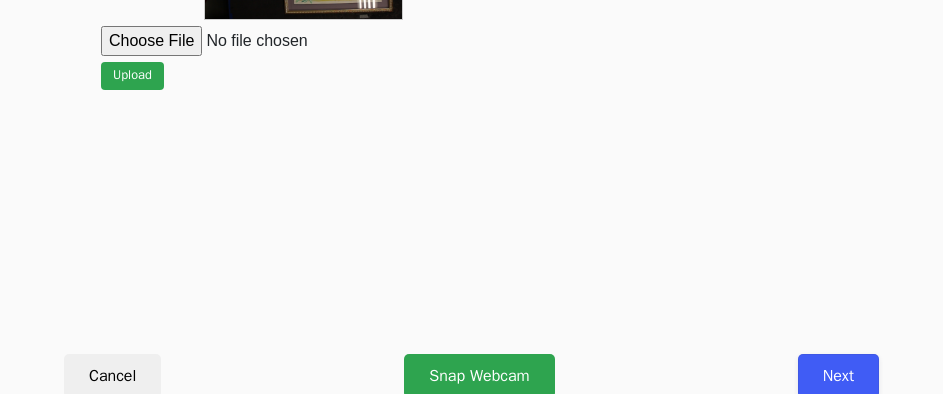 scroll, scrollTop: 912, scrollLeft: 0, axis: vertical 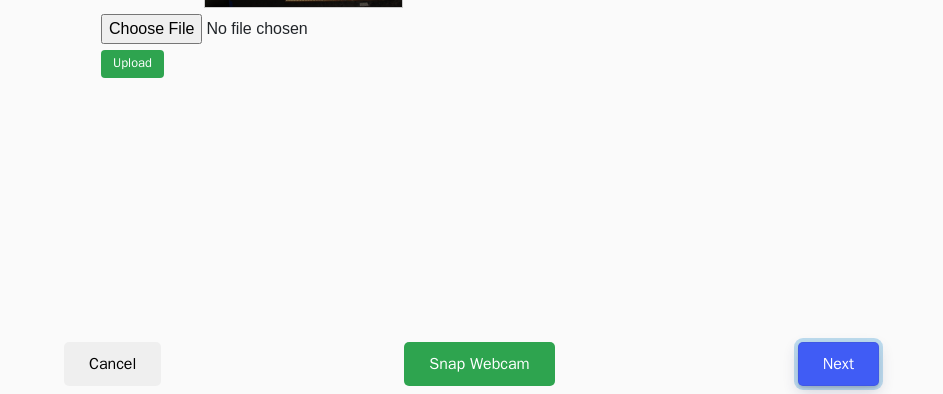 click on "Next" at bounding box center (838, 364) 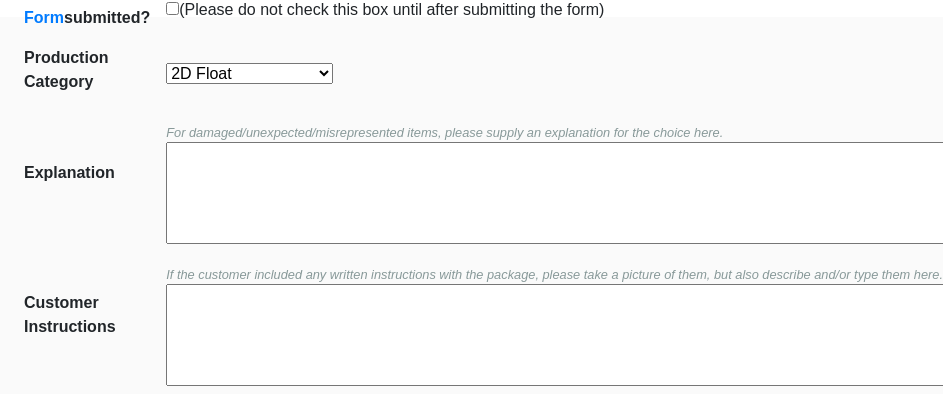 scroll, scrollTop: 452, scrollLeft: 0, axis: vertical 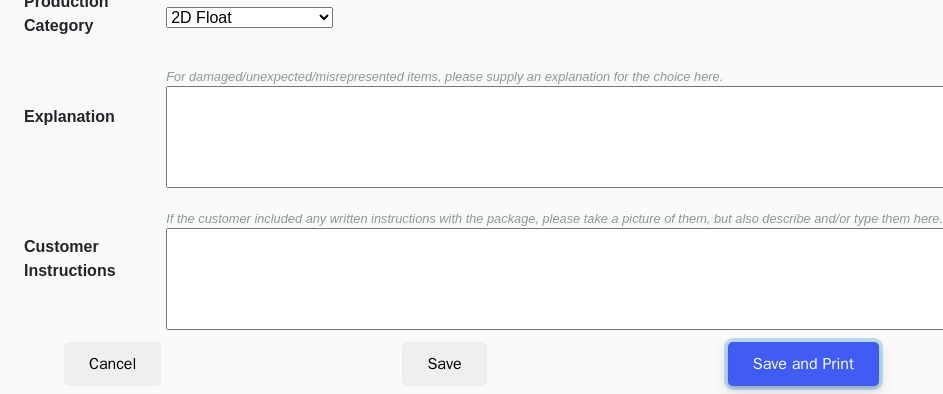 click on "Save and Print" at bounding box center (803, 364) 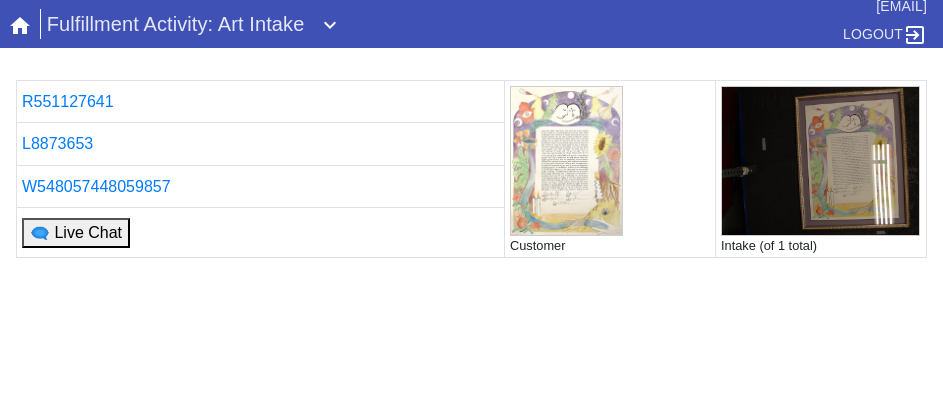 scroll, scrollTop: 0, scrollLeft: 0, axis: both 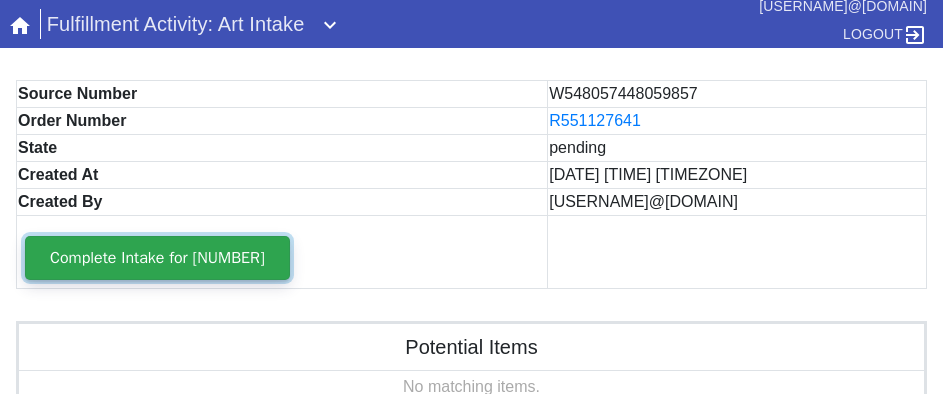 click on "Complete Intake for W548057448059857" at bounding box center [157, 258] 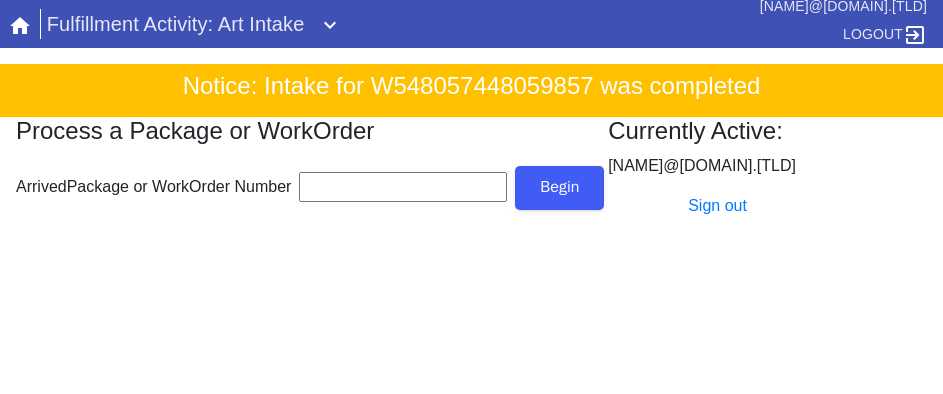 scroll, scrollTop: 0, scrollLeft: 0, axis: both 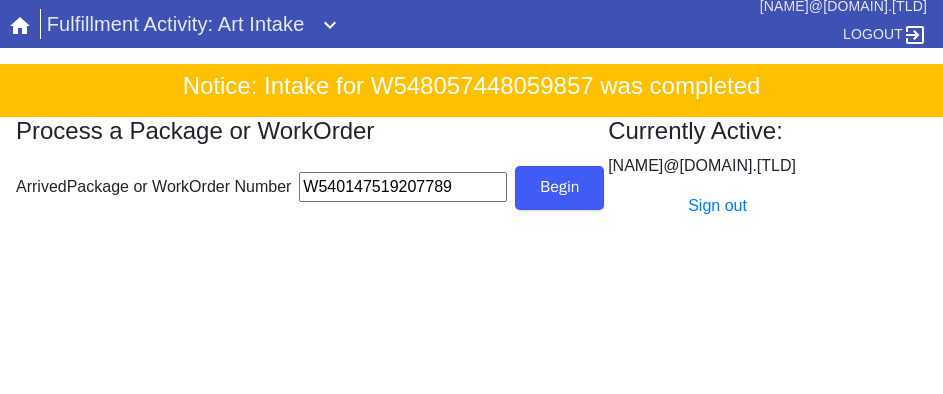 type on "W540147519207789" 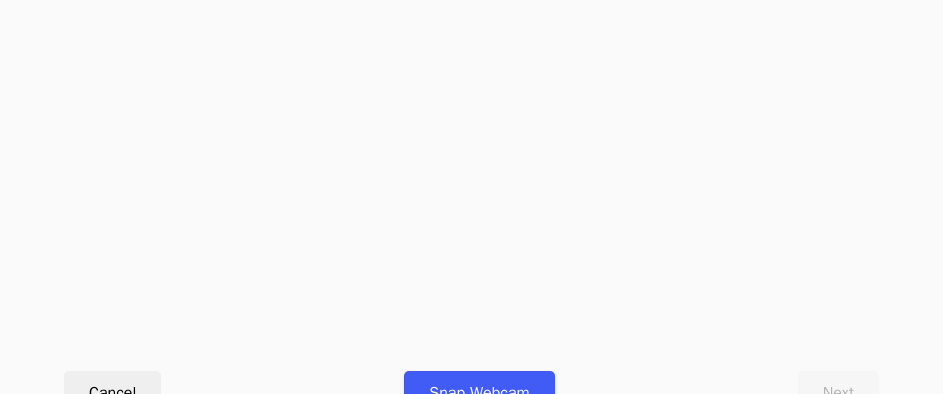 scroll, scrollTop: 900, scrollLeft: 0, axis: vertical 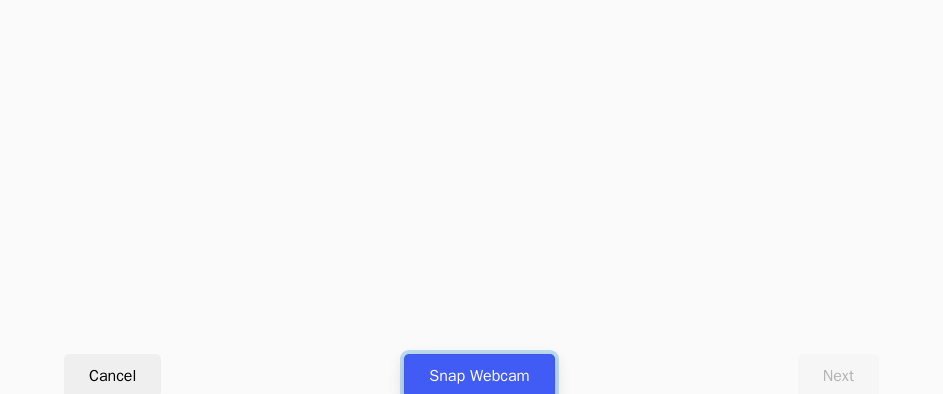 click on "Snap Webcam" at bounding box center (479, 376) 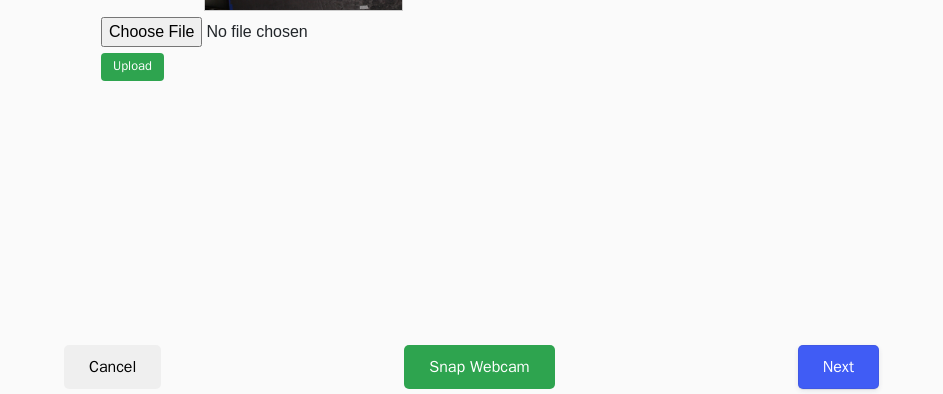 scroll, scrollTop: 912, scrollLeft: 0, axis: vertical 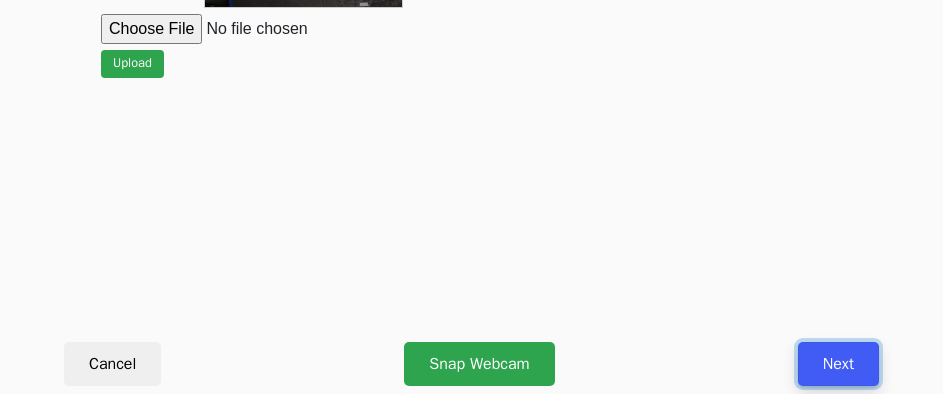 click on "Next" at bounding box center (838, 364) 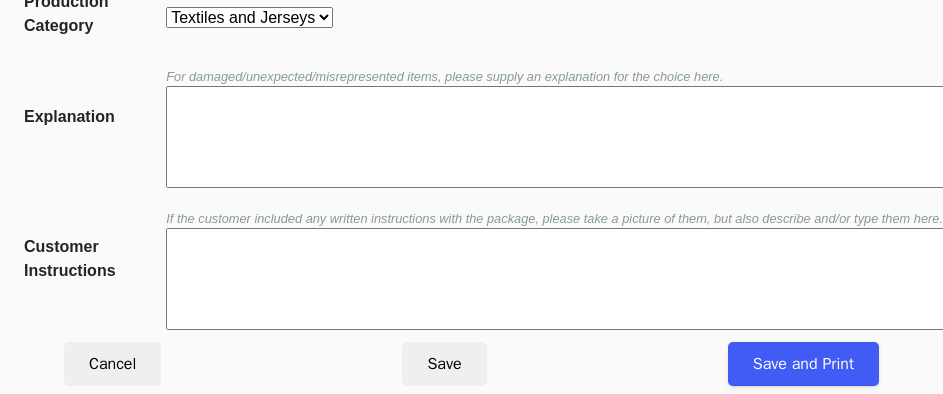 scroll, scrollTop: 452, scrollLeft: 0, axis: vertical 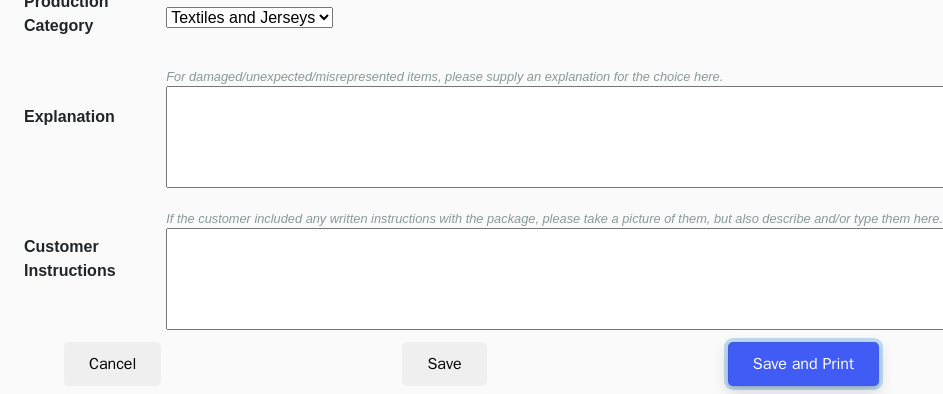 click on "Save and Print" at bounding box center (803, 364) 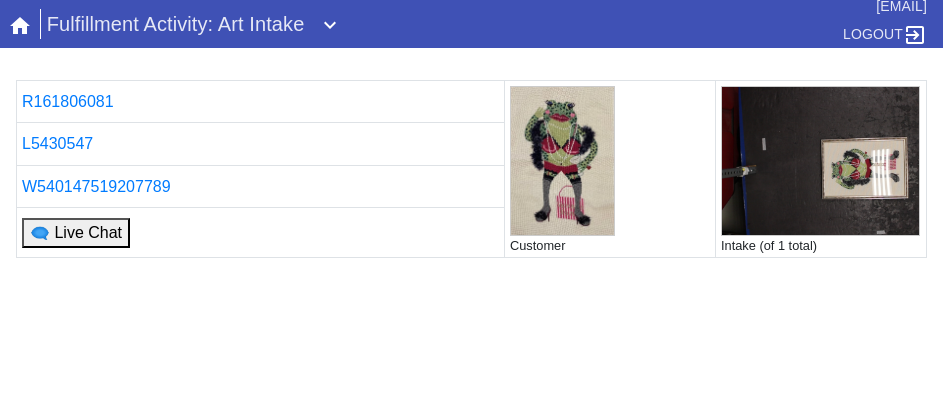 scroll, scrollTop: 0, scrollLeft: 0, axis: both 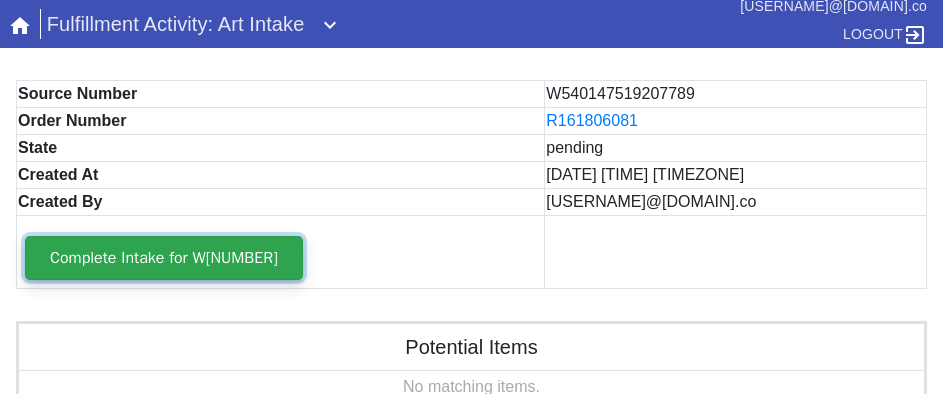 click on "Complete Intake for W[NUMBER]" at bounding box center (164, 258) 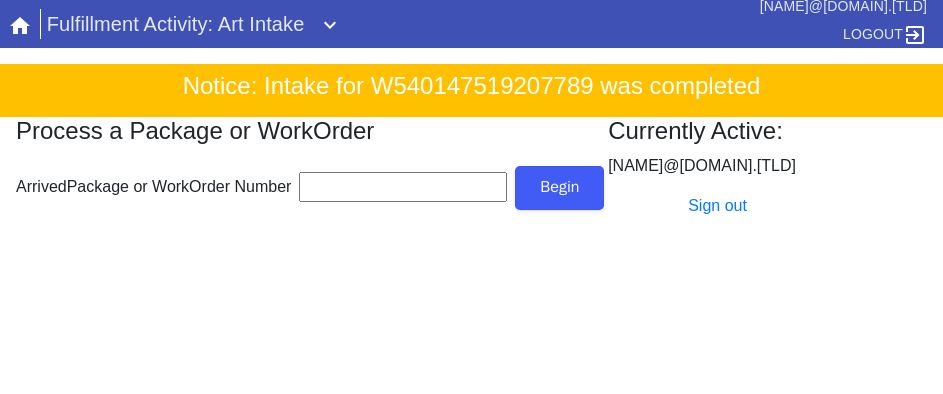 scroll, scrollTop: 0, scrollLeft: 0, axis: both 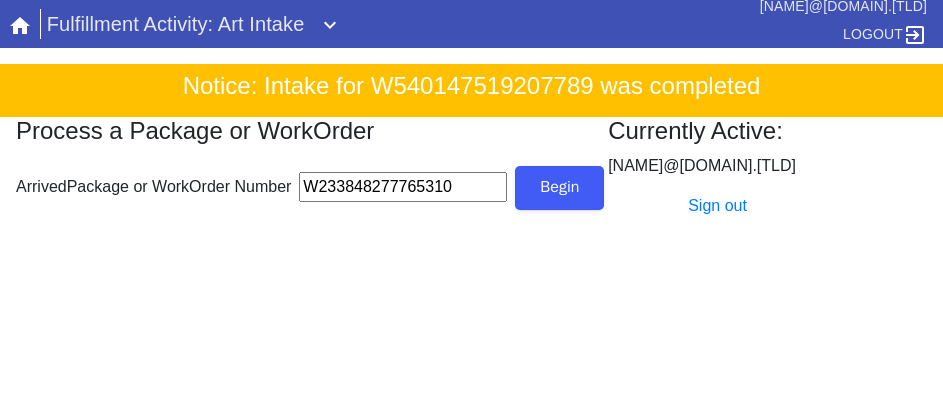 type on "W233848277765310" 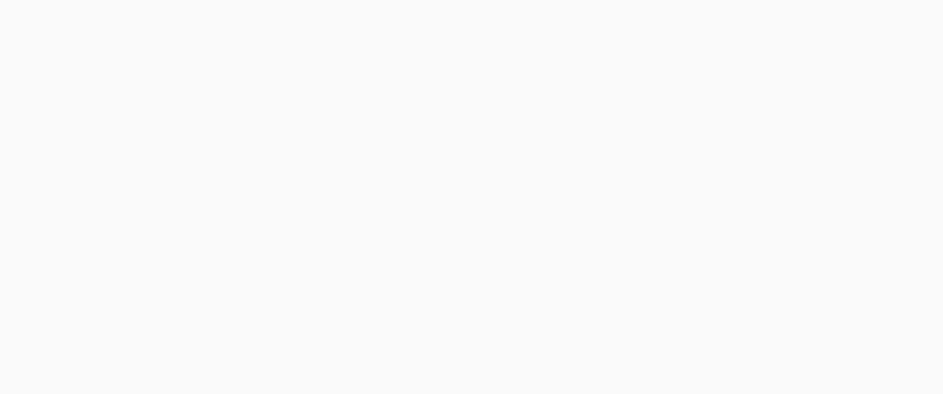 scroll, scrollTop: 912, scrollLeft: 0, axis: vertical 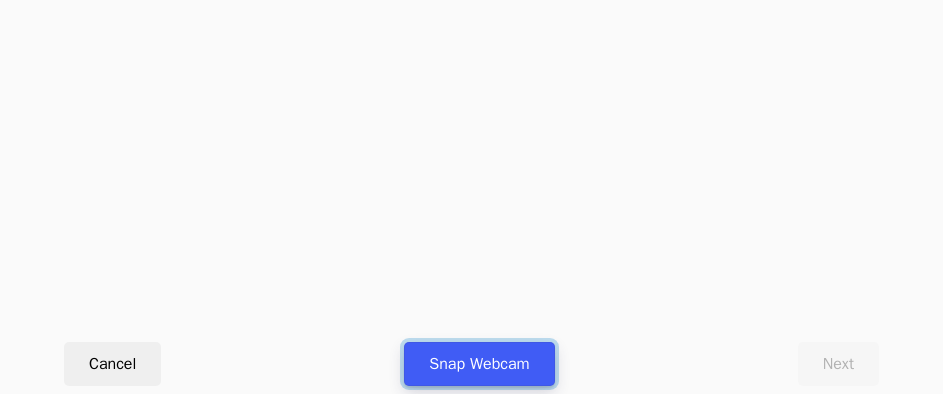 click on "Snap Webcam" at bounding box center (479, 364) 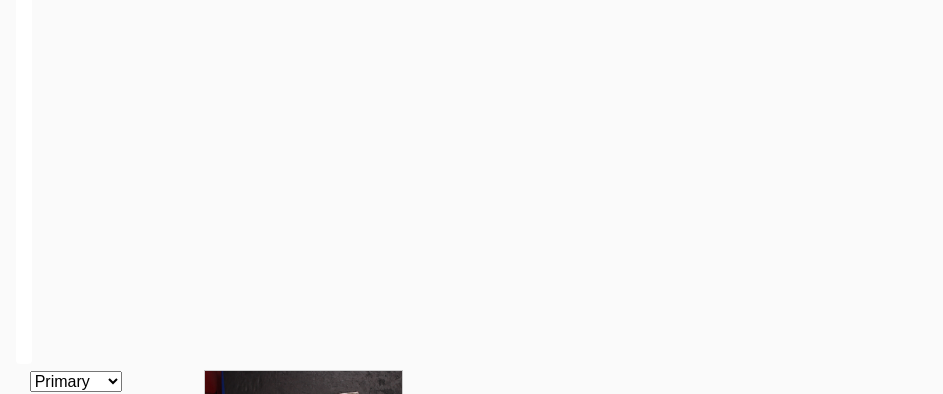 scroll, scrollTop: 900, scrollLeft: 0, axis: vertical 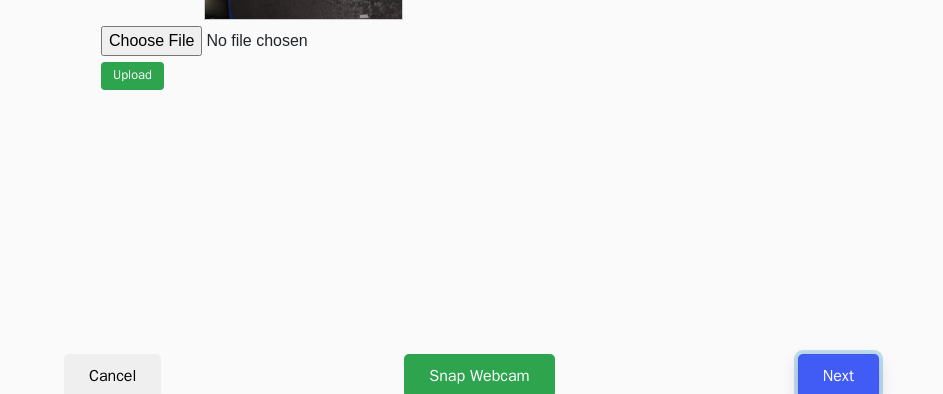 click on "Next" at bounding box center (838, 376) 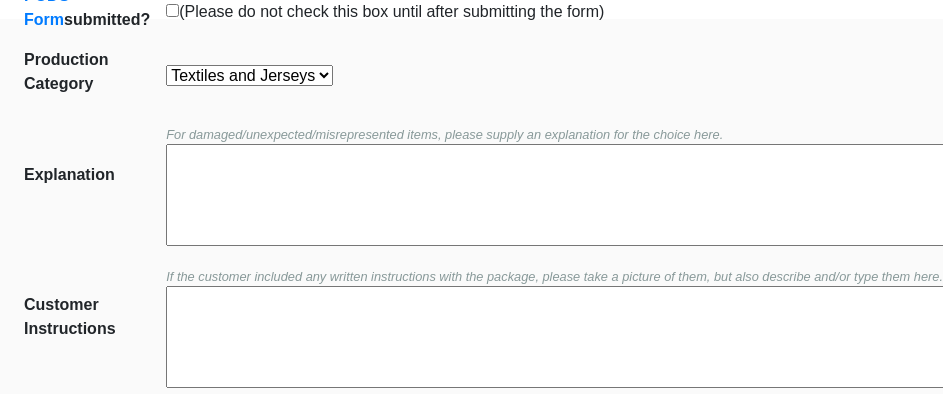 scroll, scrollTop: 452, scrollLeft: 0, axis: vertical 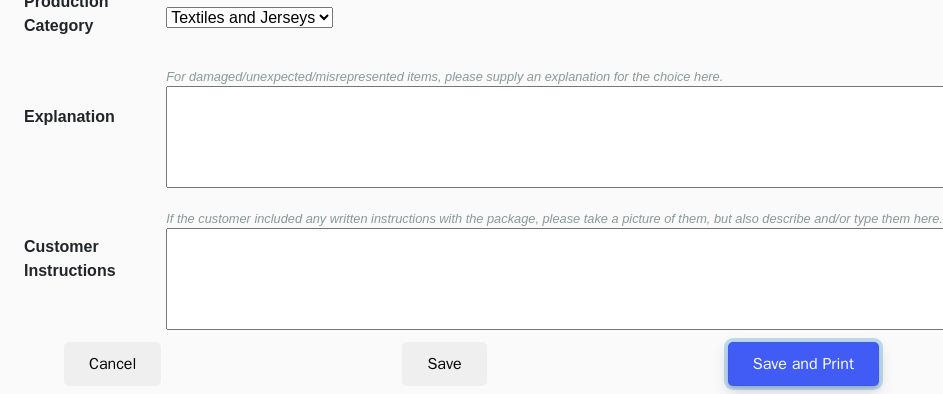 click on "Save and Print" at bounding box center [803, 364] 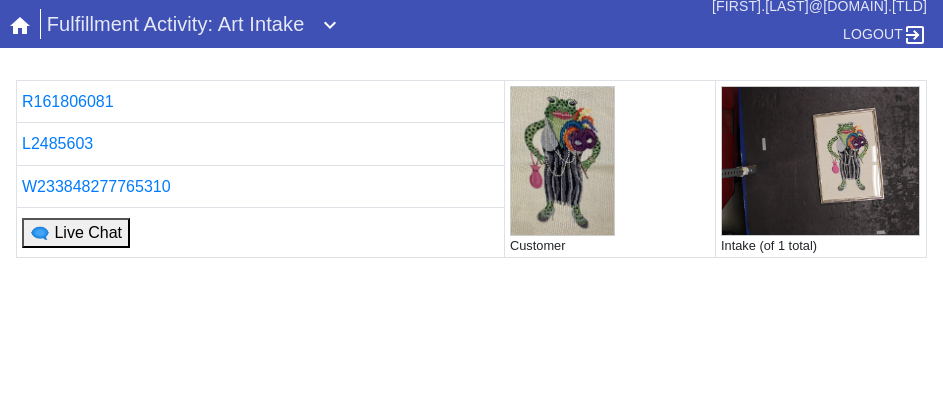 scroll, scrollTop: 0, scrollLeft: 0, axis: both 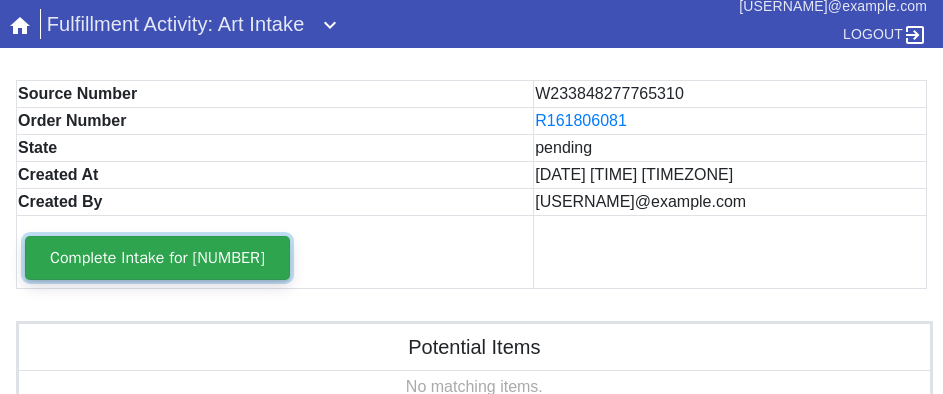 click on "Complete Intake for [NUMBER]" at bounding box center (157, 258) 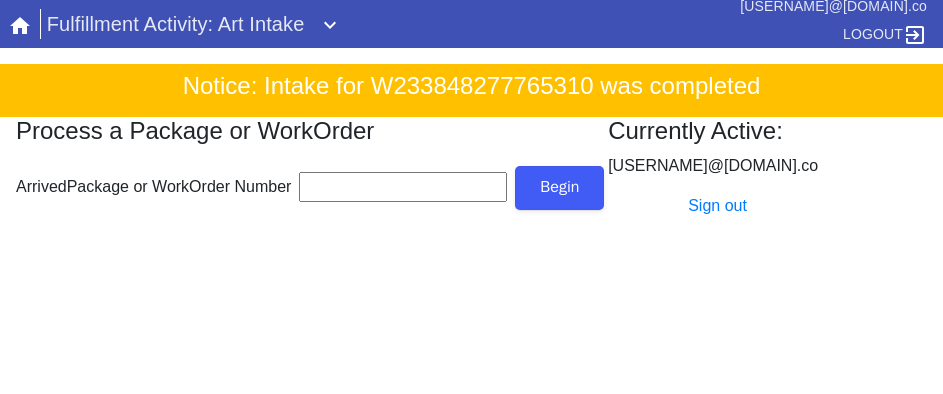 scroll, scrollTop: 0, scrollLeft: 0, axis: both 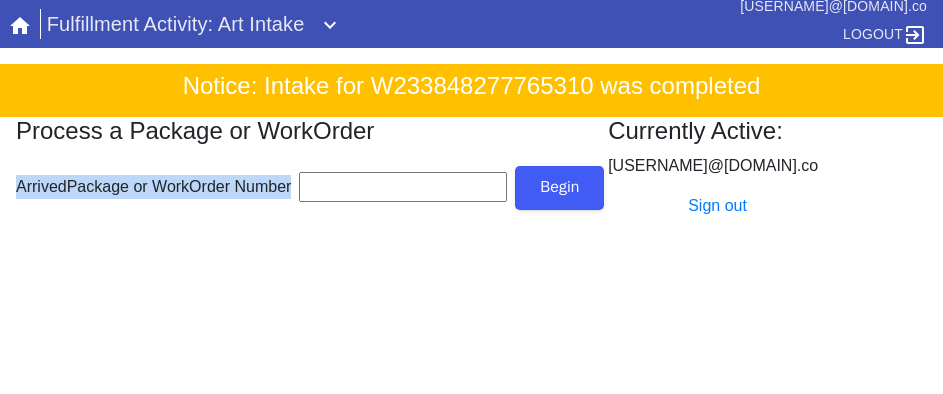 click on "ArrivedPackage or WorkOrder Number" at bounding box center (403, 187) 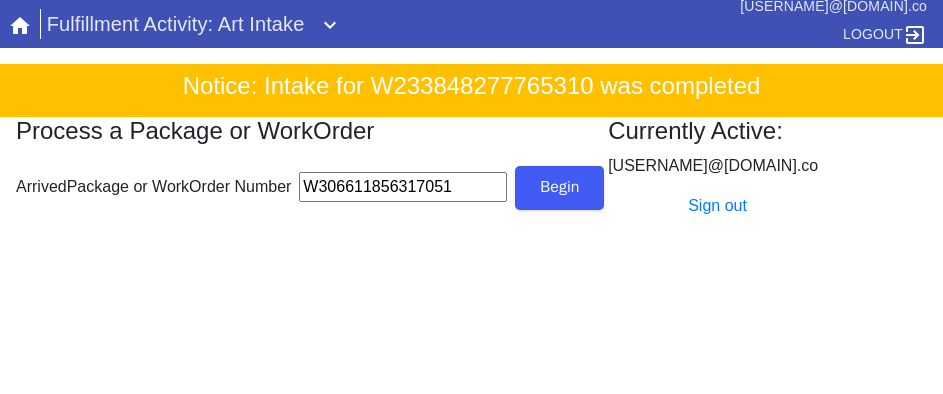 type on "W306611856317051" 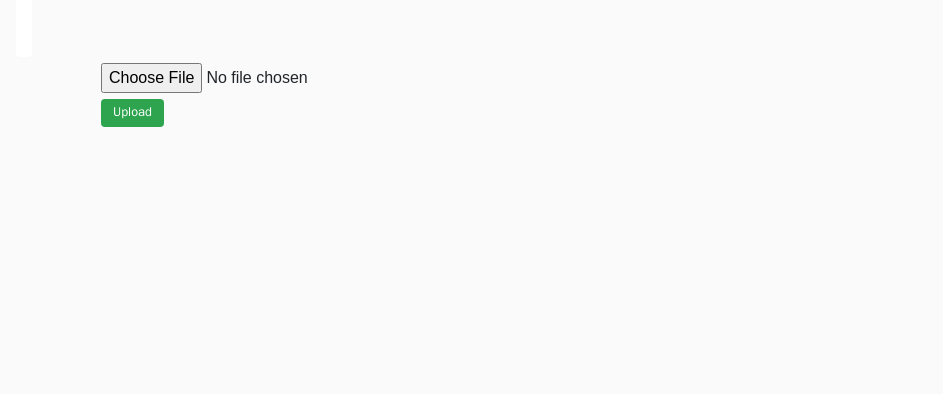 scroll, scrollTop: 912, scrollLeft: 0, axis: vertical 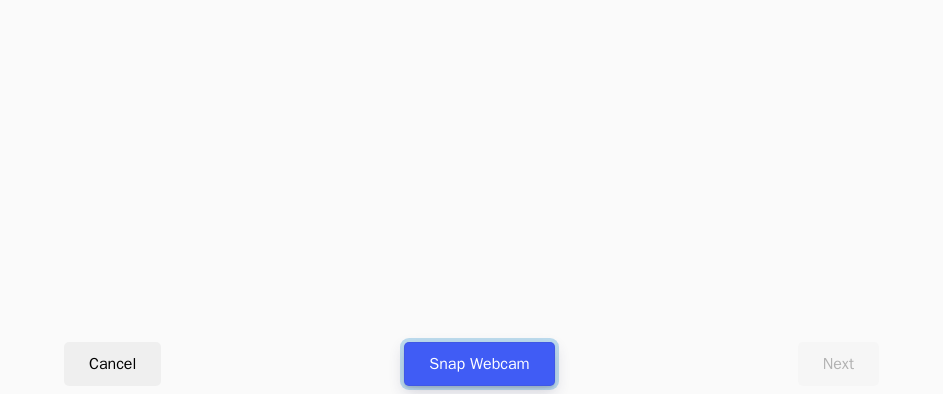 click on "Snap Webcam" at bounding box center (479, 364) 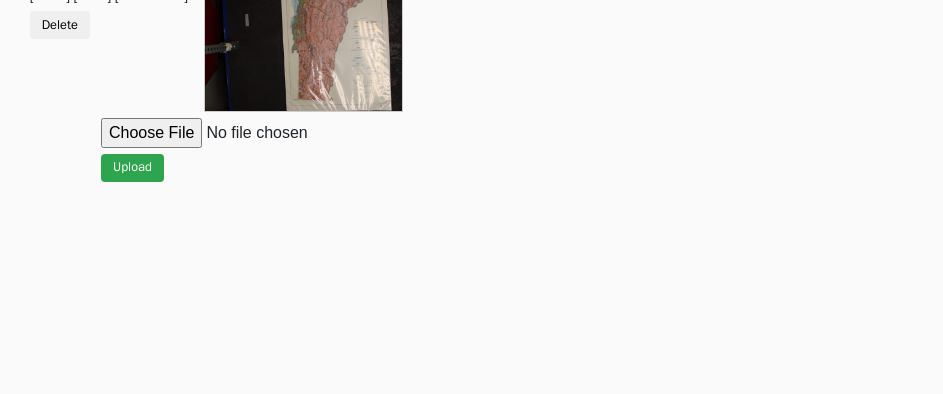 scroll, scrollTop: 912, scrollLeft: 0, axis: vertical 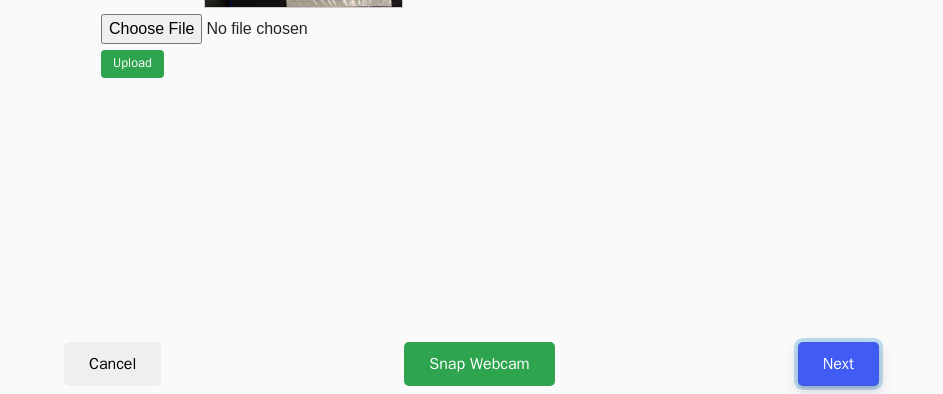 click on "Next" at bounding box center [838, 364] 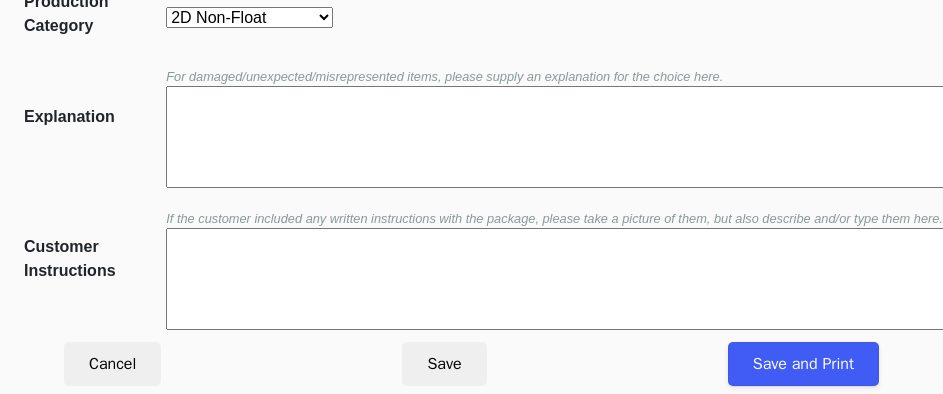 scroll, scrollTop: 452, scrollLeft: 0, axis: vertical 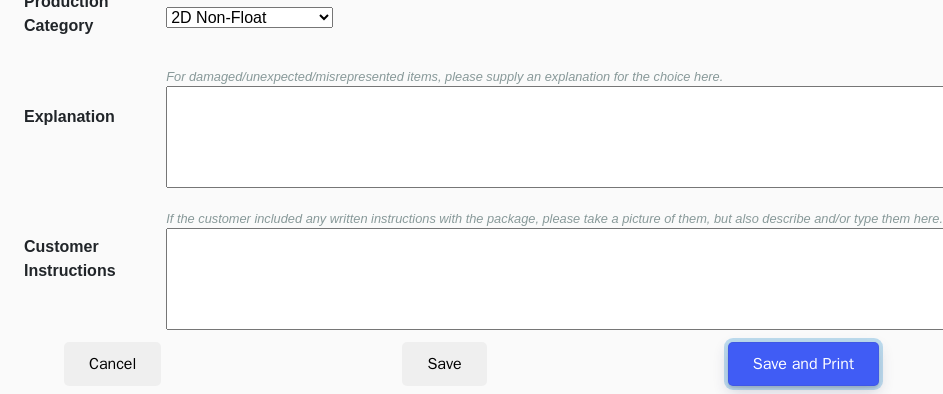click on "Save and Print" at bounding box center (803, 364) 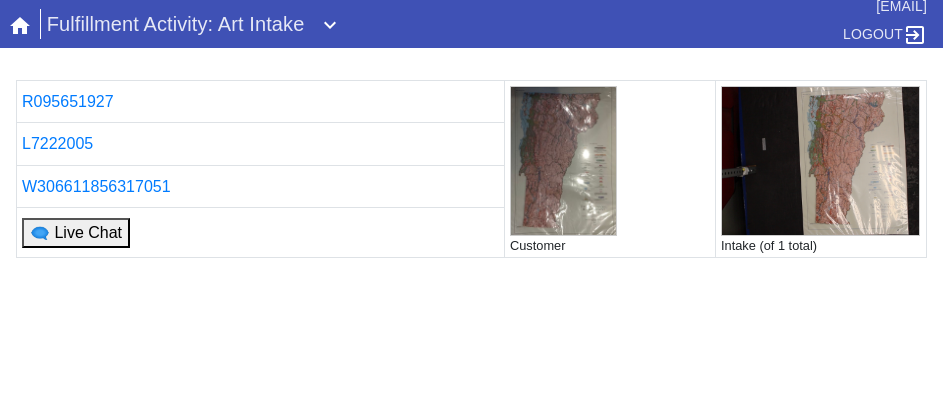 scroll, scrollTop: 0, scrollLeft: 0, axis: both 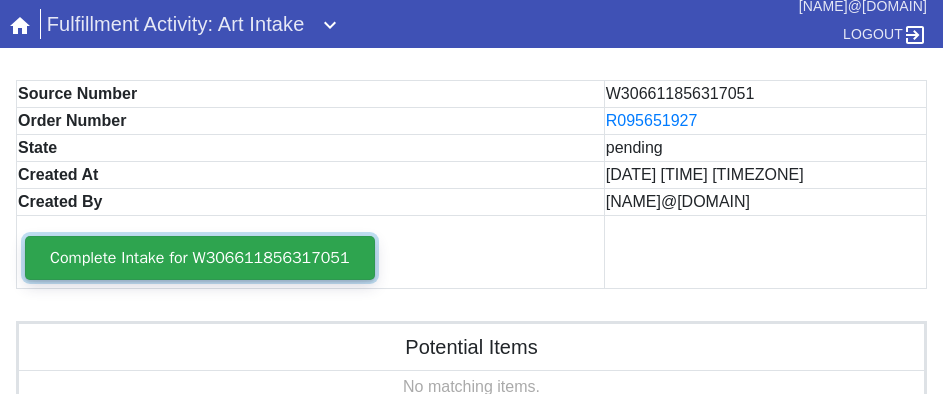 click on "Complete Intake for W306611856317051" at bounding box center (200, 258) 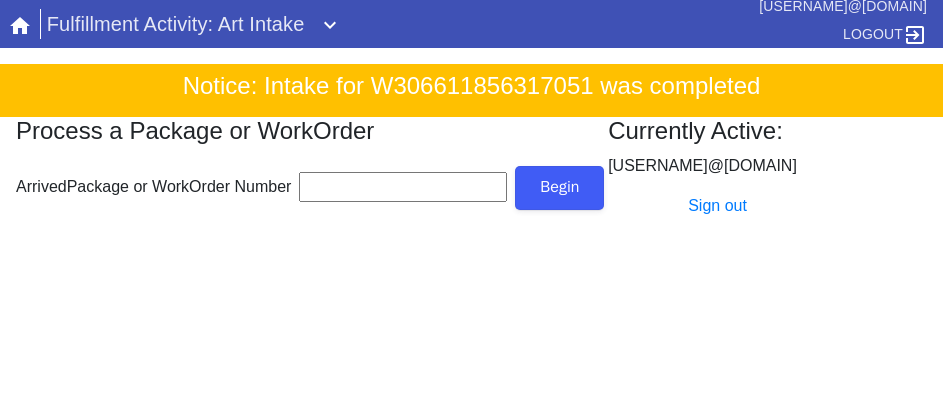 scroll, scrollTop: 0, scrollLeft: 0, axis: both 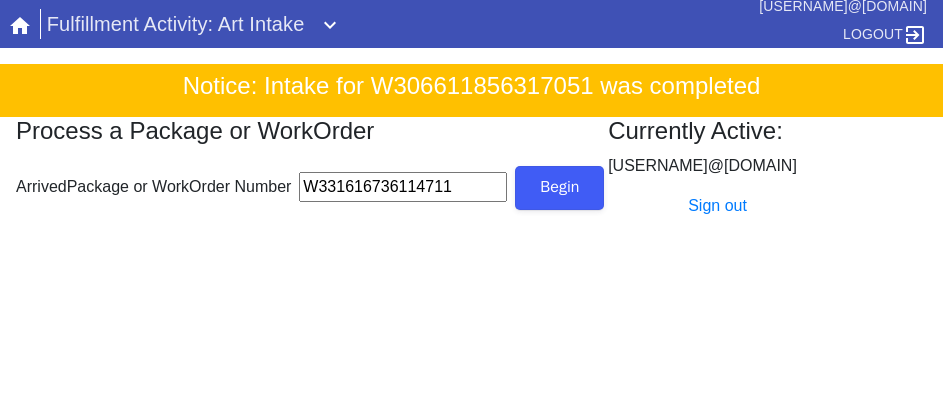 type on "W331616736114711" 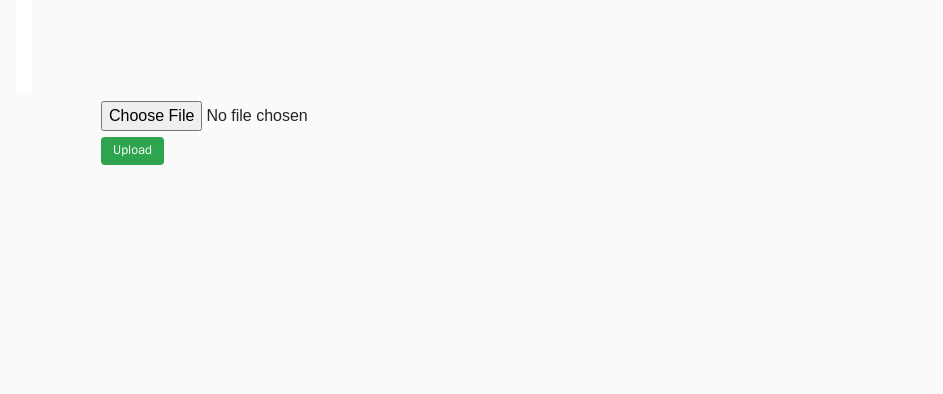 scroll, scrollTop: 912, scrollLeft: 0, axis: vertical 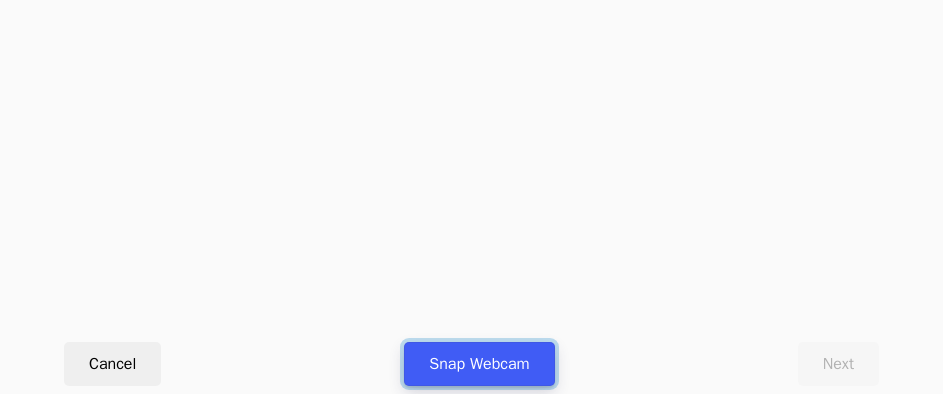 click on "Snap Webcam" at bounding box center (479, 364) 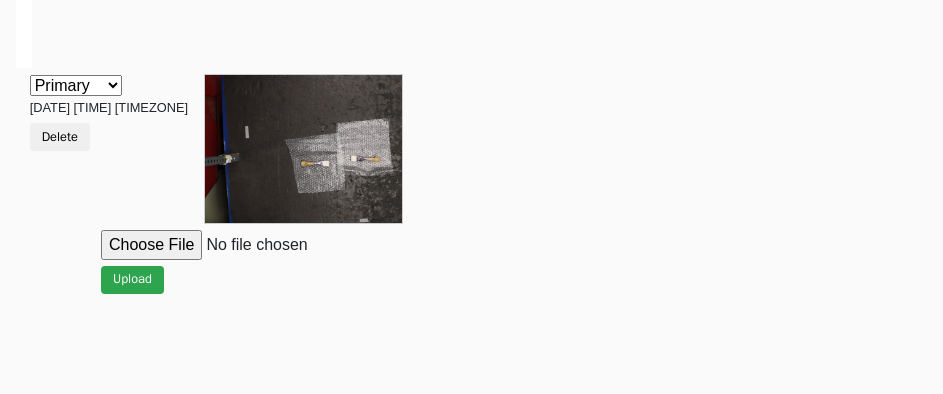 scroll, scrollTop: 912, scrollLeft: 0, axis: vertical 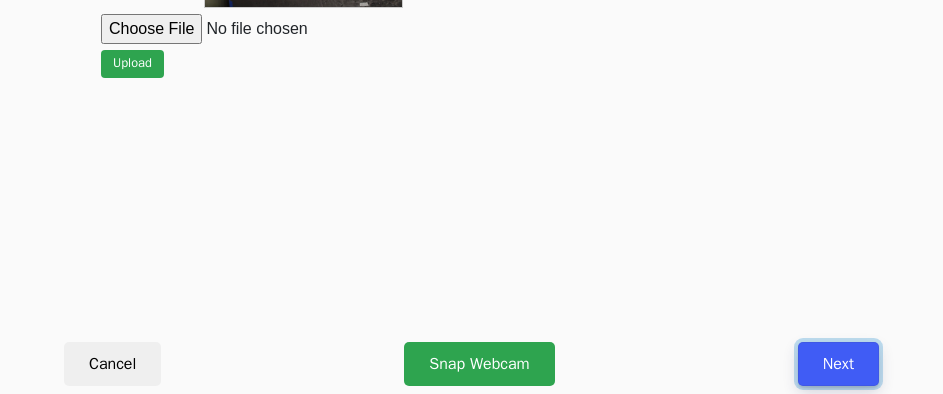 click on "Next" at bounding box center [838, 364] 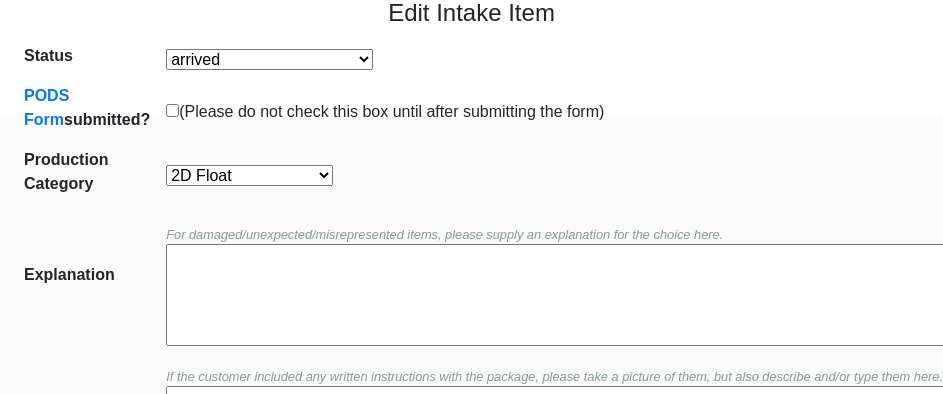 scroll, scrollTop: 252, scrollLeft: 0, axis: vertical 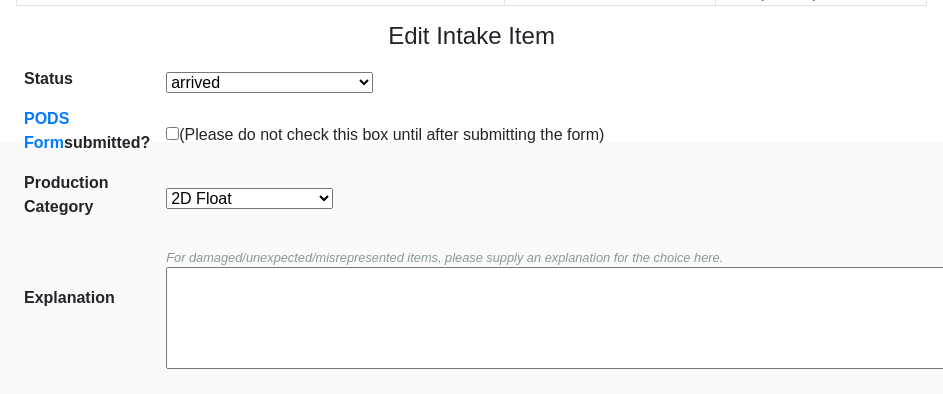 click on "2D Non-Float
Oversize
Textiles and Jerseys
Projects
Canvas
2D Clear Float
2D Float" at bounding box center [249, 198] 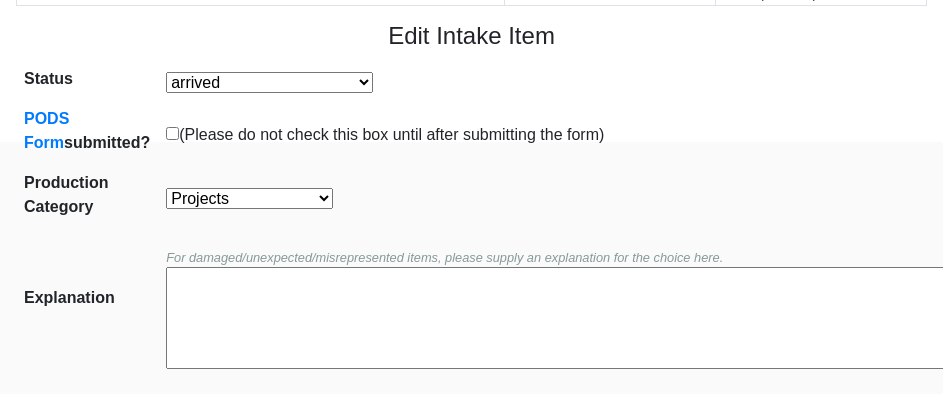 click on "2D Non-Float
Oversize
Textiles and Jerseys
Projects
Canvas
2D Clear Float
2D Float" at bounding box center [249, 198] 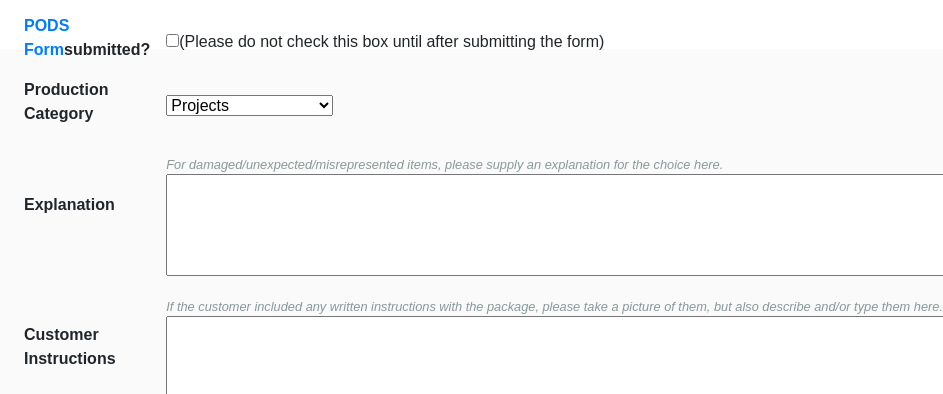 scroll, scrollTop: 452, scrollLeft: 0, axis: vertical 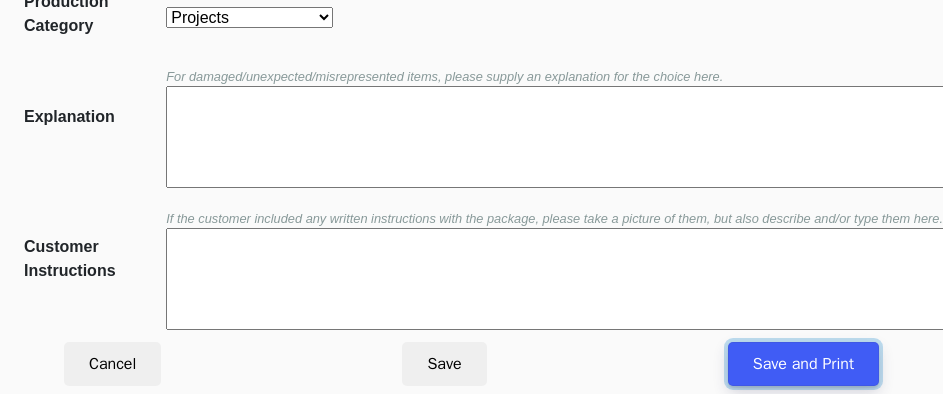 click on "Save and Print" at bounding box center [803, 364] 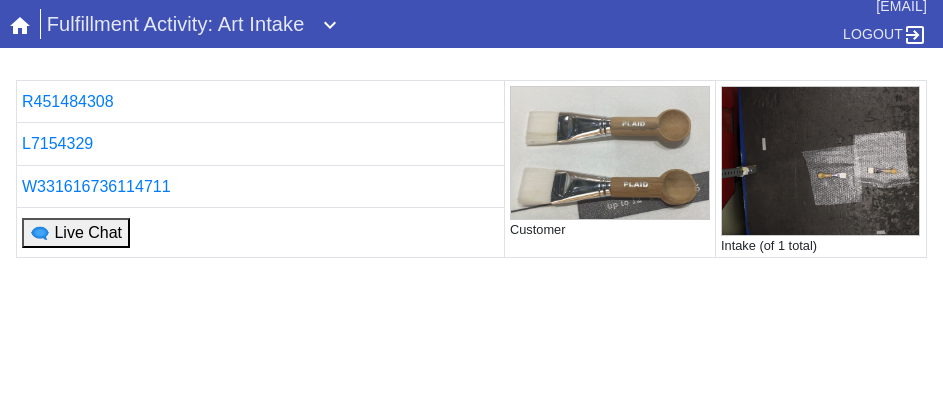 scroll, scrollTop: 0, scrollLeft: 0, axis: both 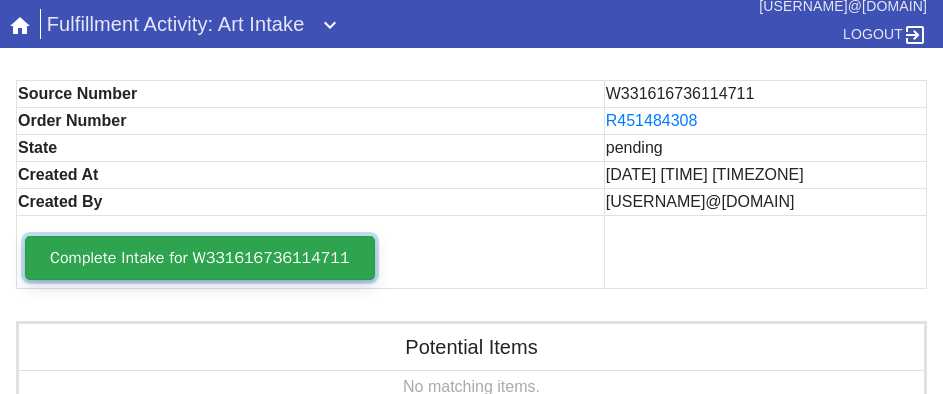 click on "Complete Intake for W331616736114711" at bounding box center (200, 258) 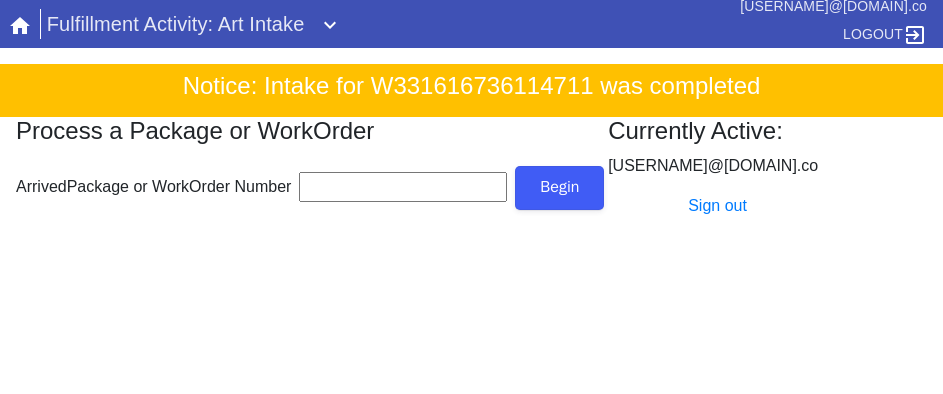scroll, scrollTop: 0, scrollLeft: 0, axis: both 